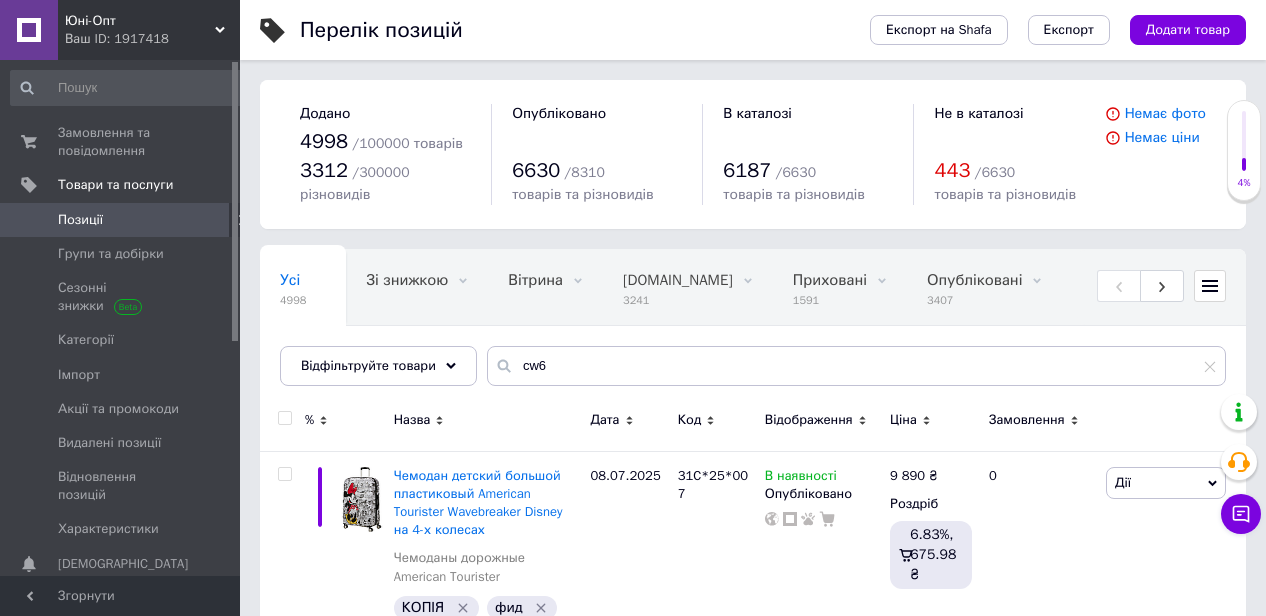 scroll, scrollTop: 0, scrollLeft: 0, axis: both 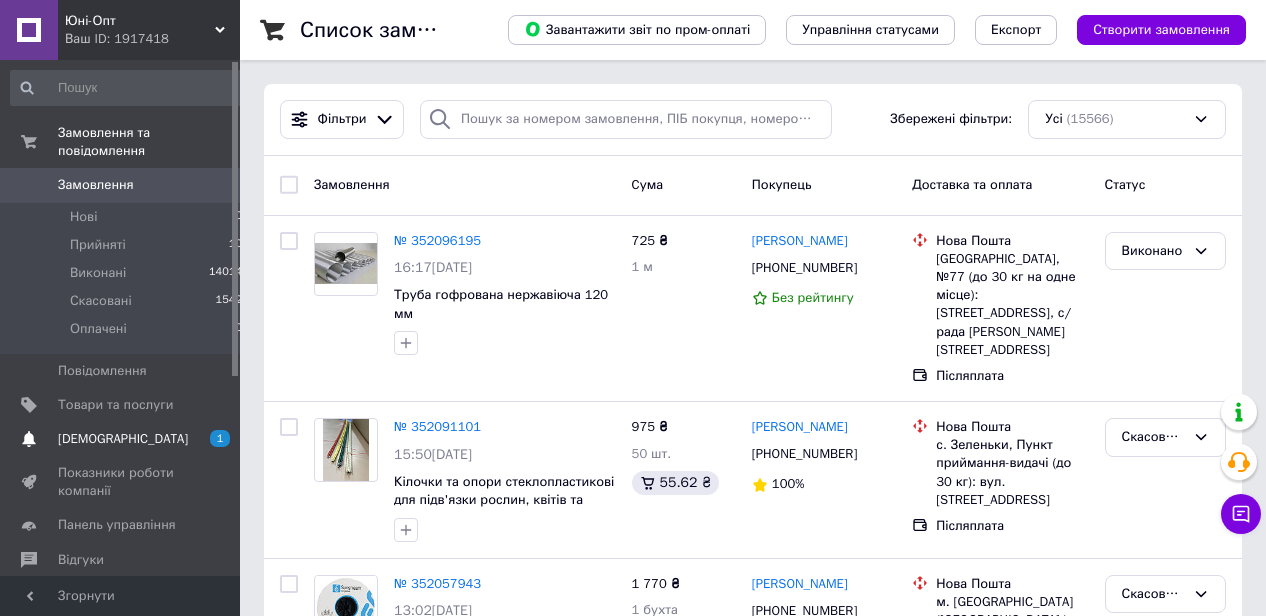 click on "[DEMOGRAPHIC_DATA]" at bounding box center [121, 439] 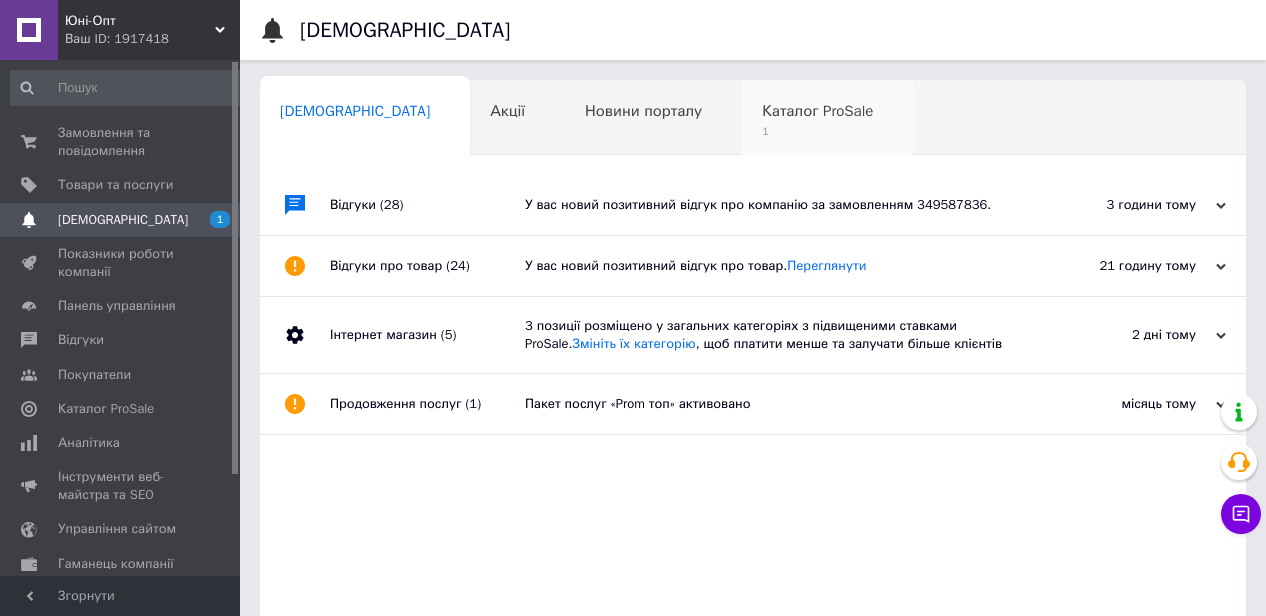 click on "Каталог ProSale" at bounding box center [817, 111] 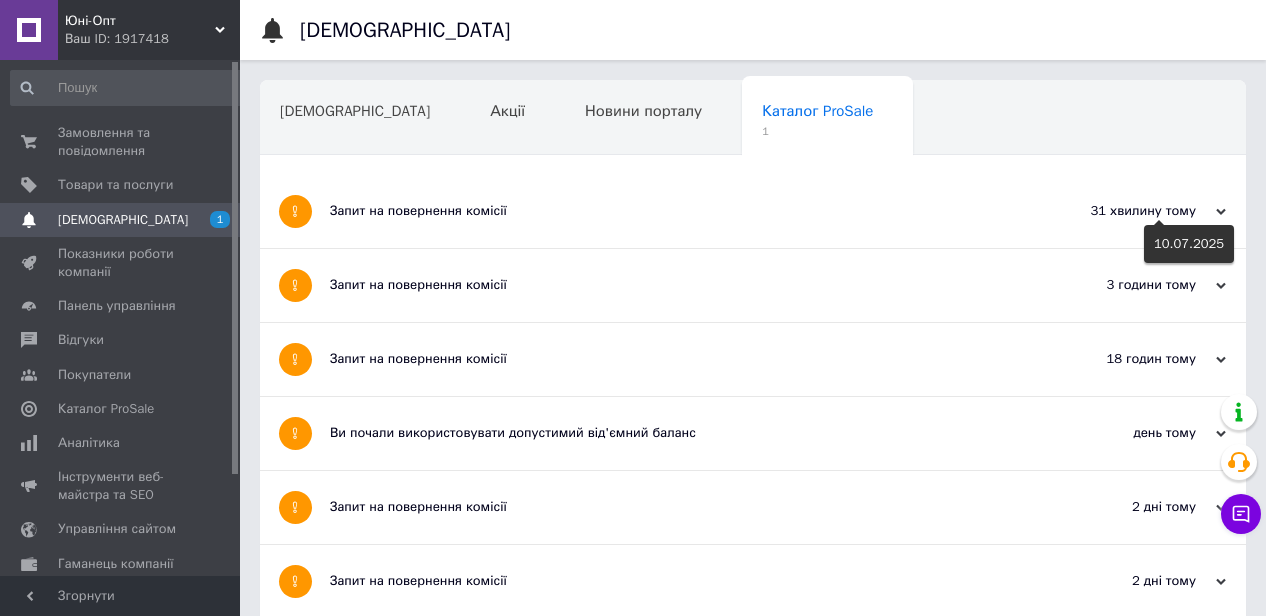 click 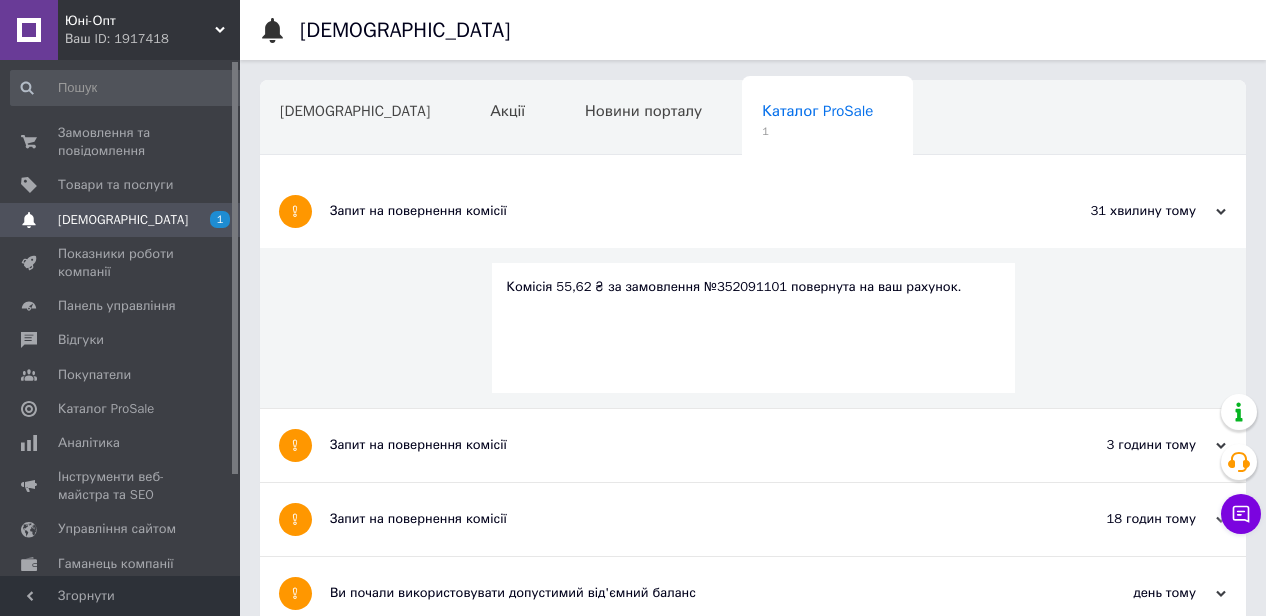 click on "Каталог ProSale" at bounding box center [817, 111] 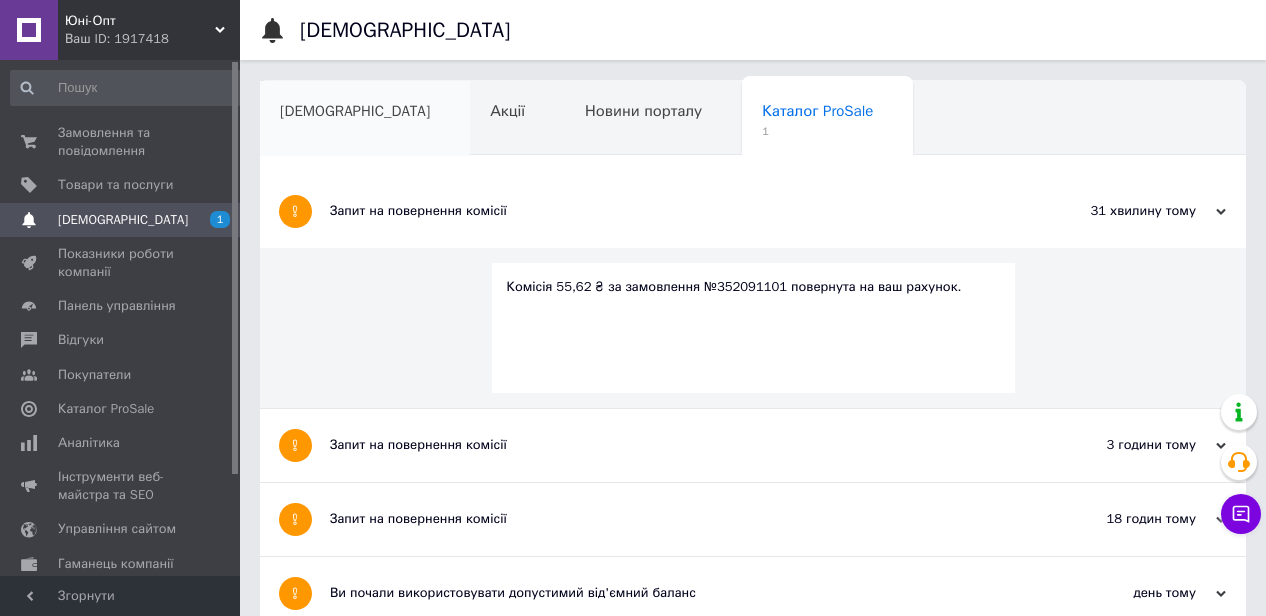 click on "[DEMOGRAPHIC_DATA]" at bounding box center (355, 111) 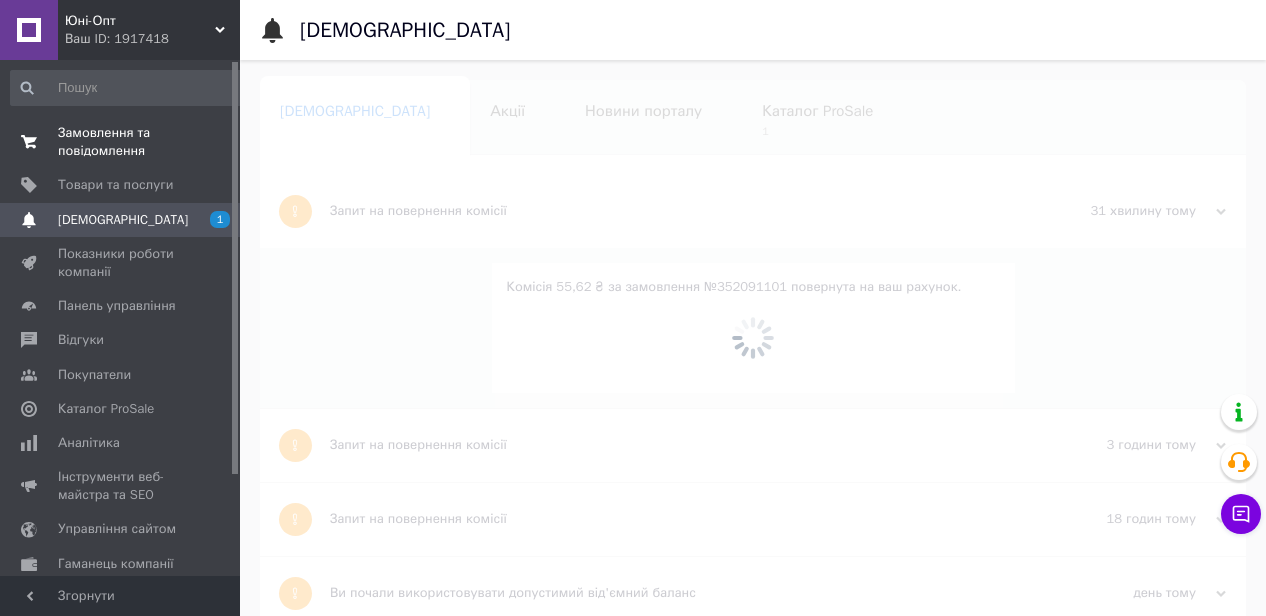 click on "Замовлення та повідомлення" at bounding box center (121, 142) 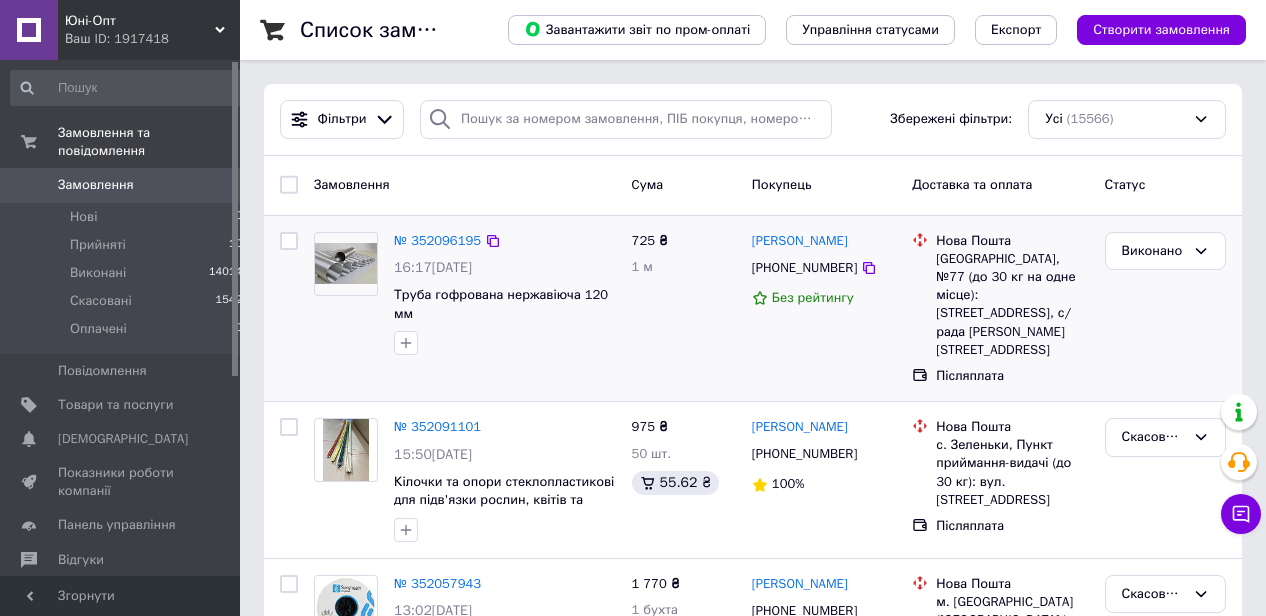 scroll, scrollTop: 208, scrollLeft: 0, axis: vertical 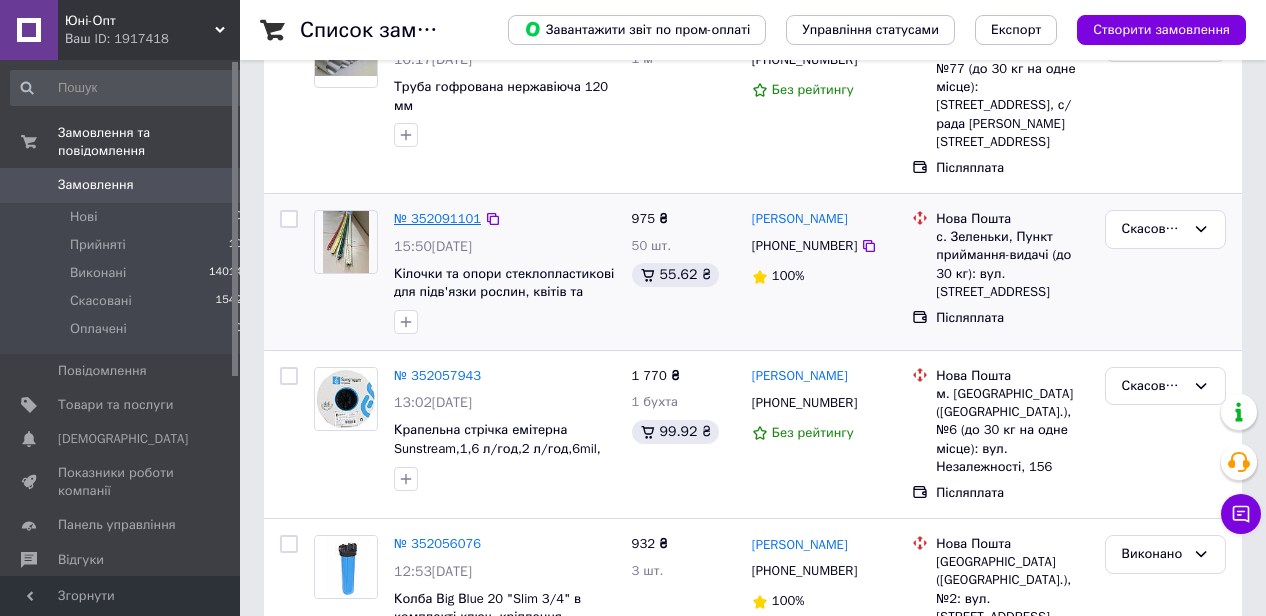 click on "№ 352091101" at bounding box center [437, 218] 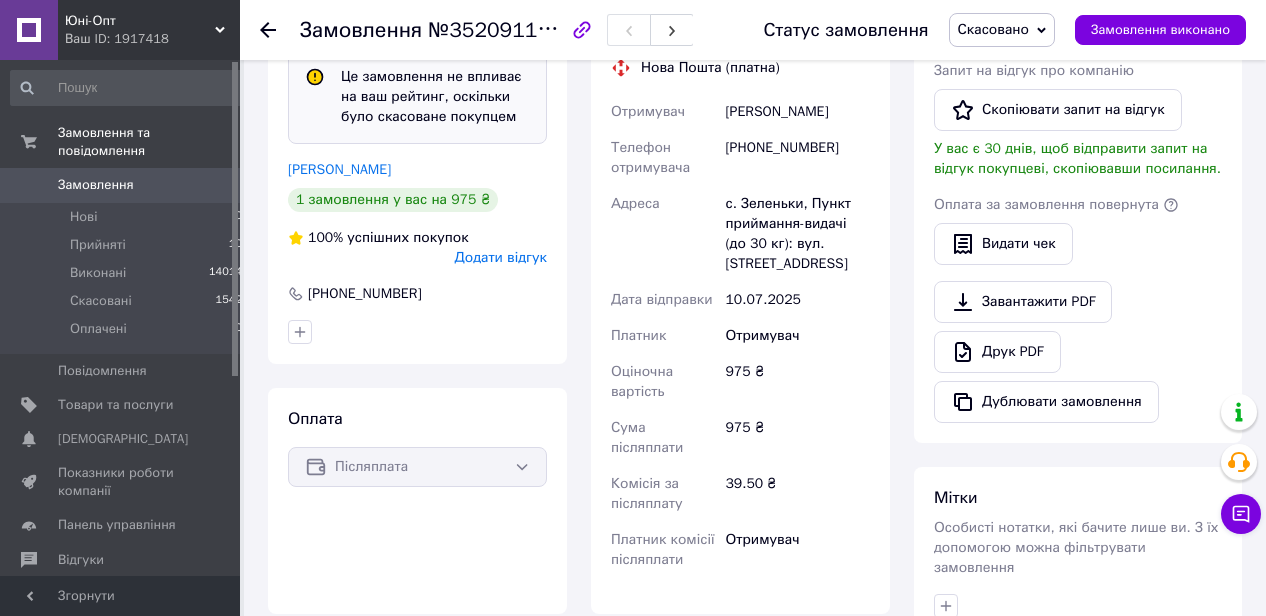 scroll, scrollTop: 248, scrollLeft: 0, axis: vertical 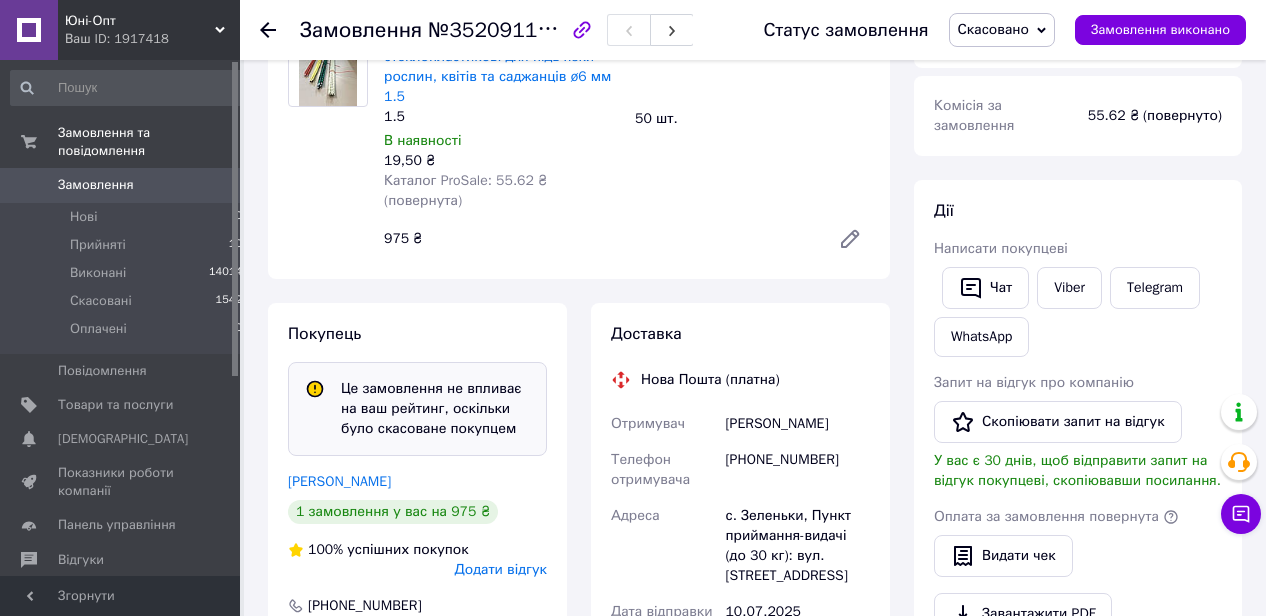 click 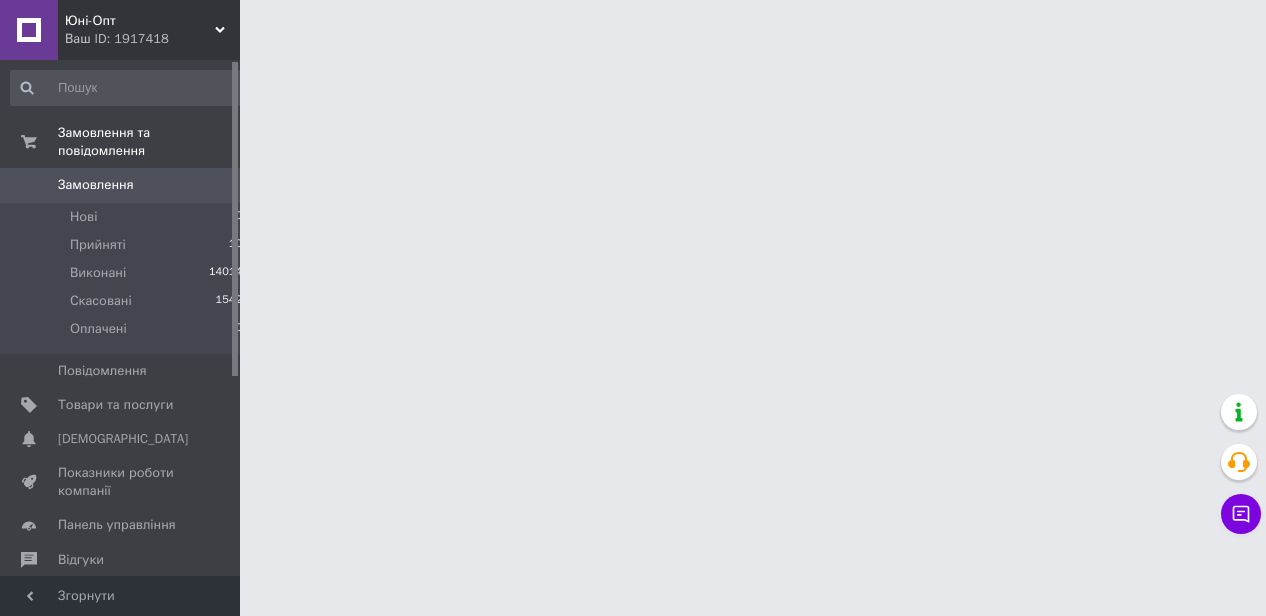 scroll, scrollTop: 0, scrollLeft: 0, axis: both 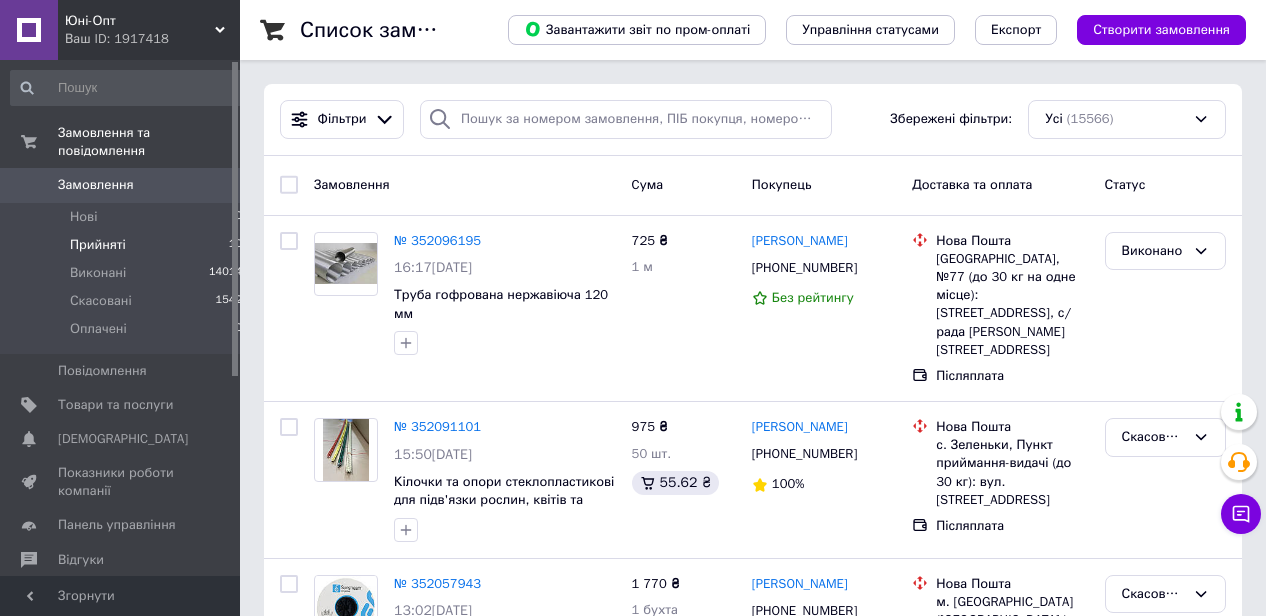 click on "Прийняті" at bounding box center (98, 245) 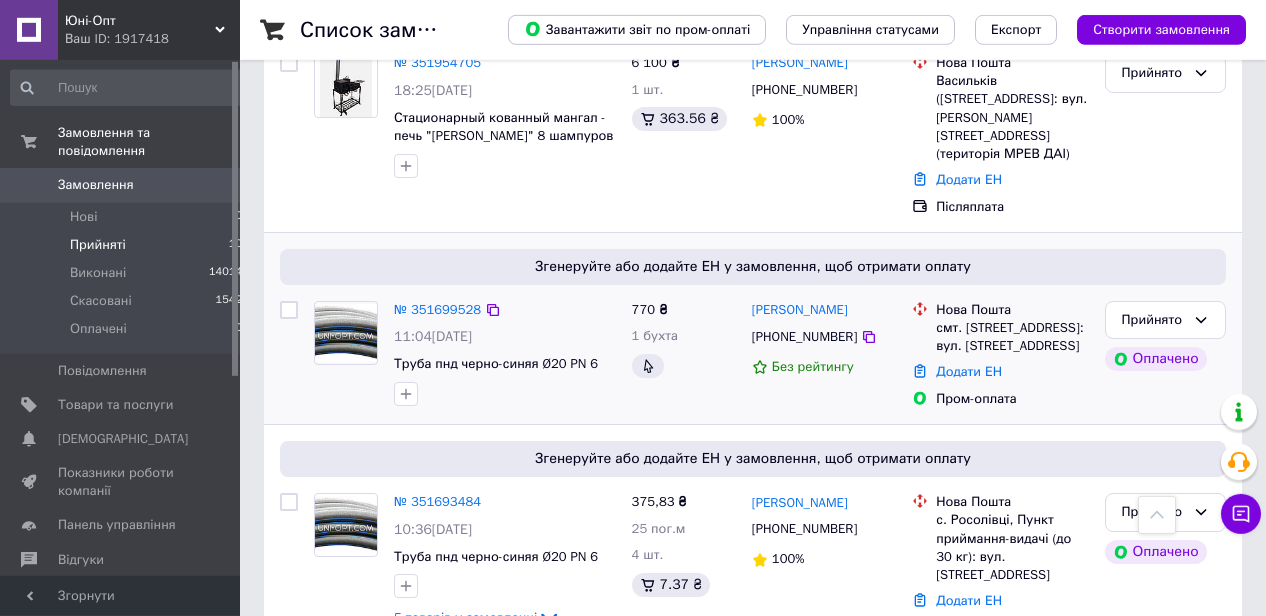 scroll, scrollTop: 624, scrollLeft: 0, axis: vertical 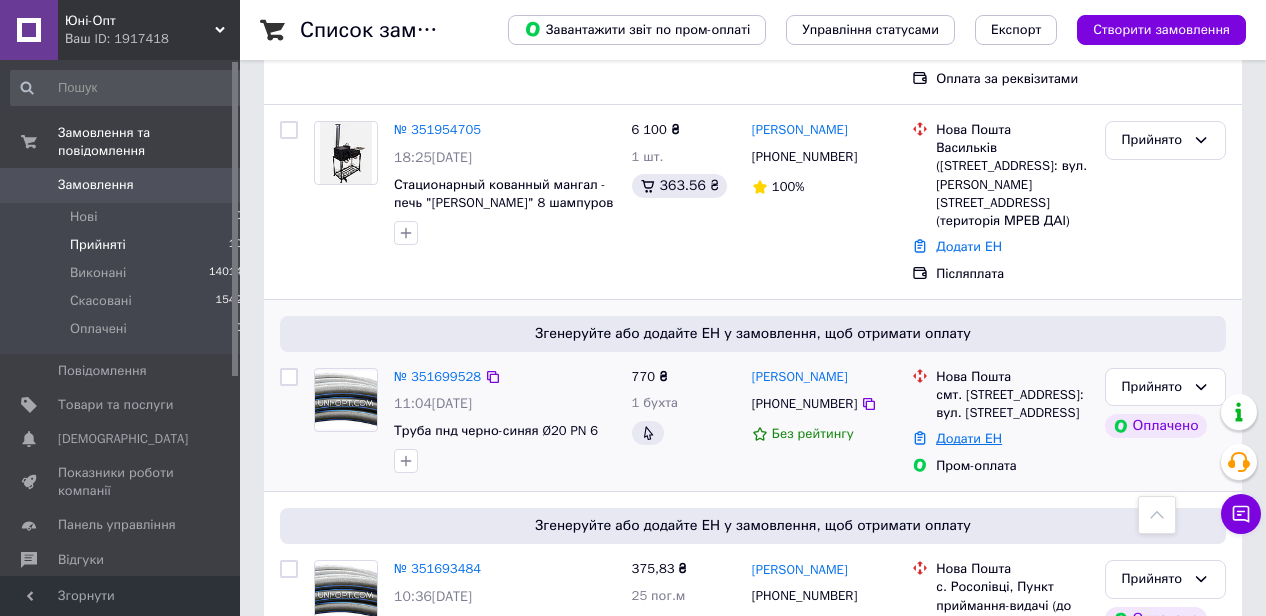 click on "Додати ЕН" at bounding box center (969, 438) 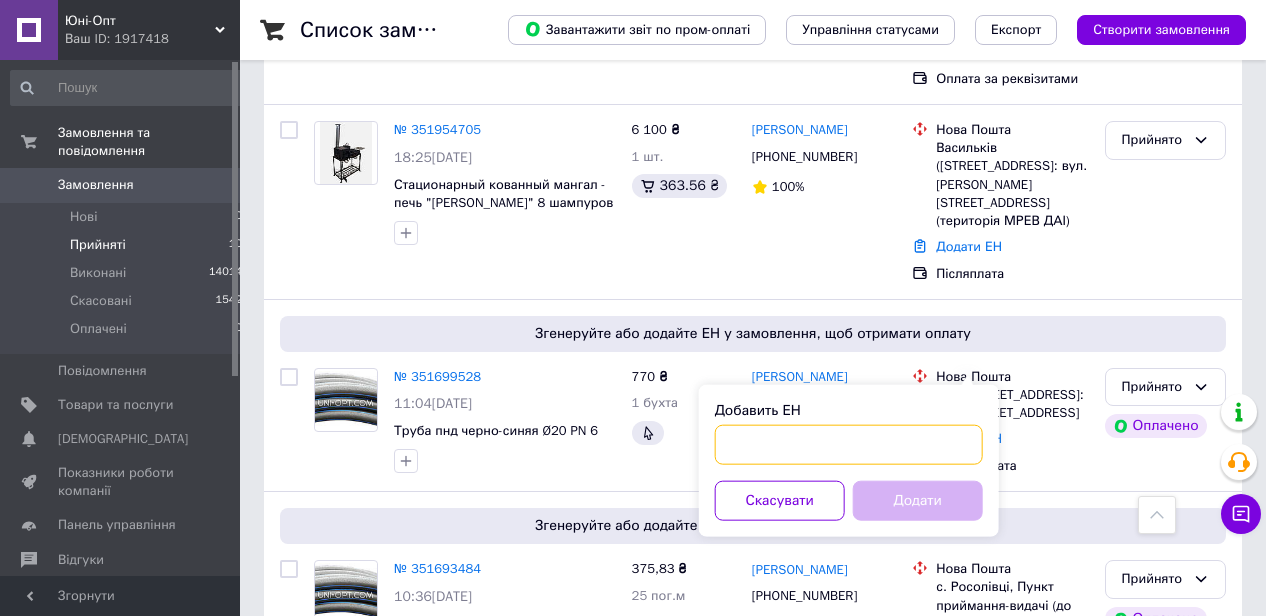 click on "Добавить ЕН" at bounding box center [849, 445] 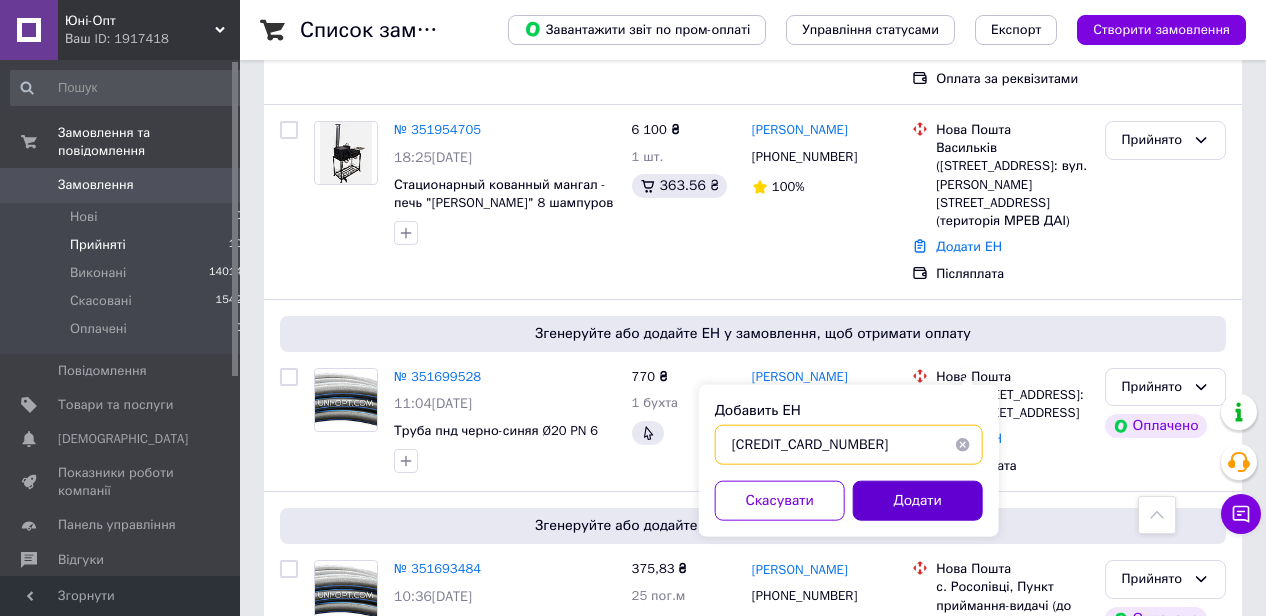 type on "59001412077552" 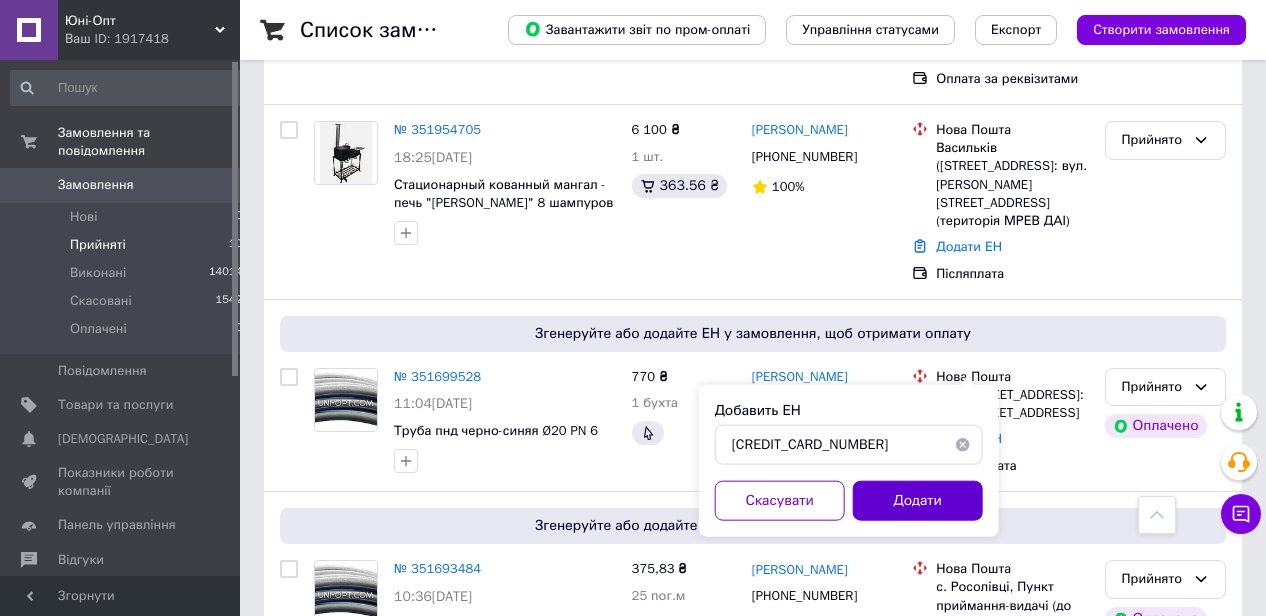 click on "Додати" at bounding box center [918, 501] 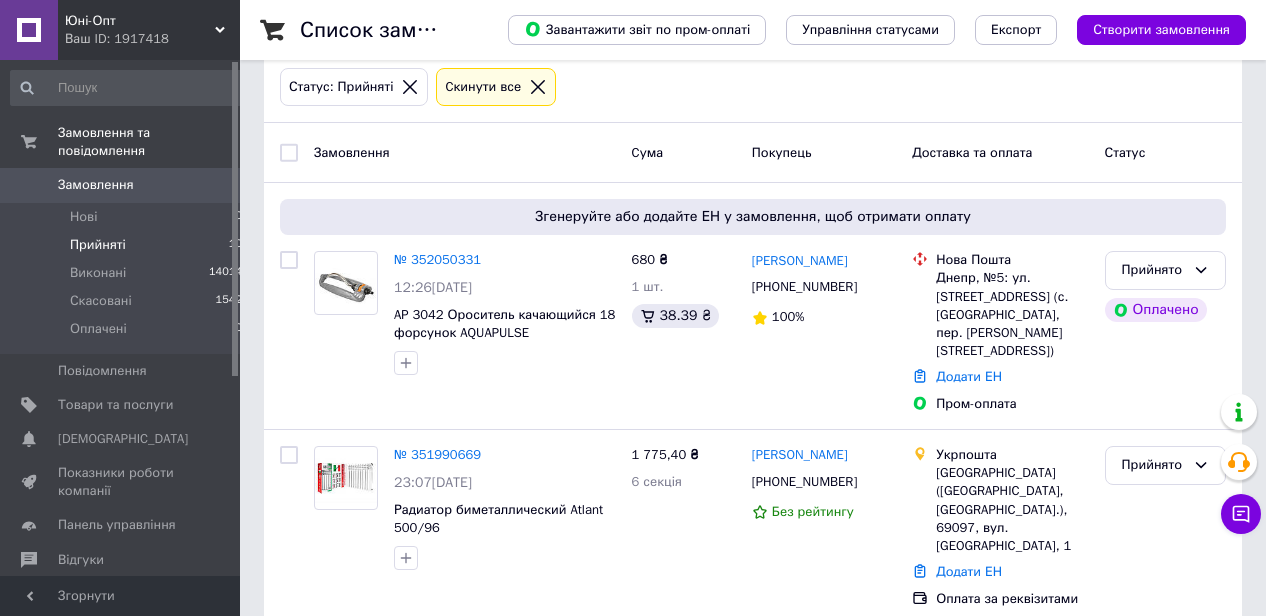 scroll, scrollTop: 0, scrollLeft: 0, axis: both 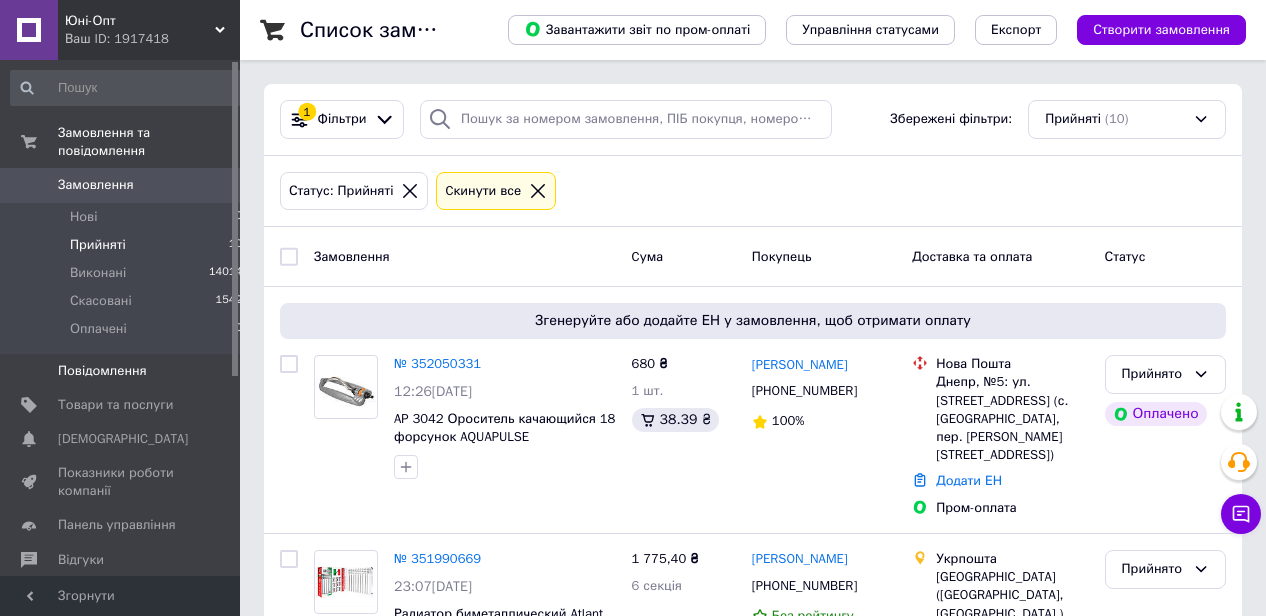 click on "Повідомлення" at bounding box center [121, 371] 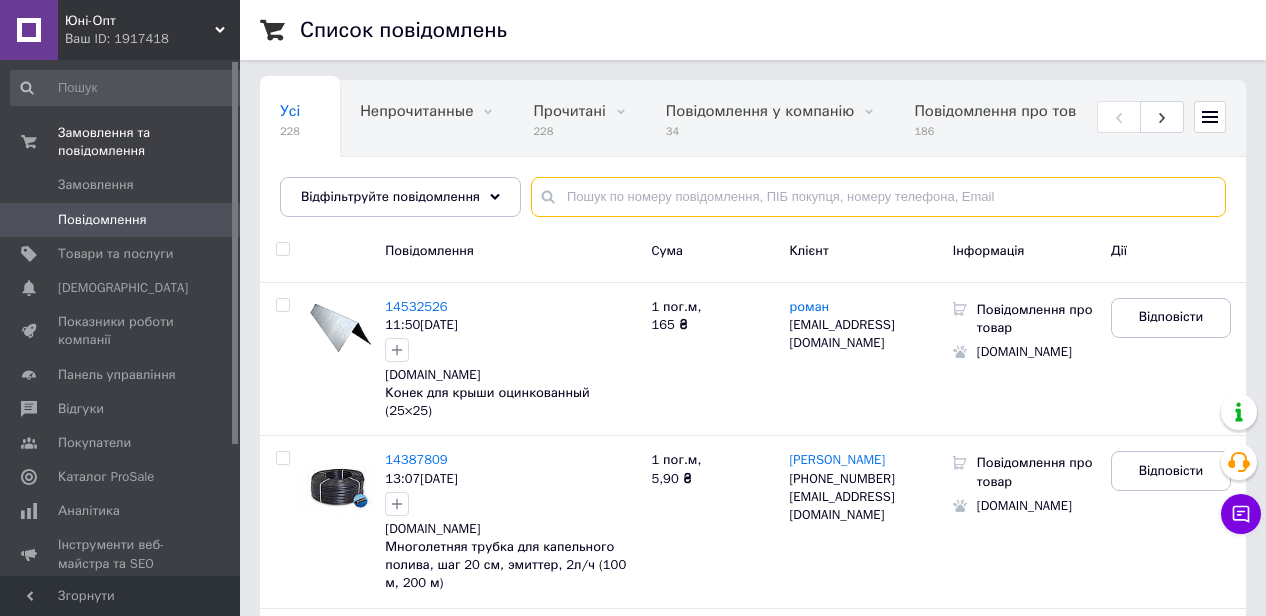 click at bounding box center [878, 197] 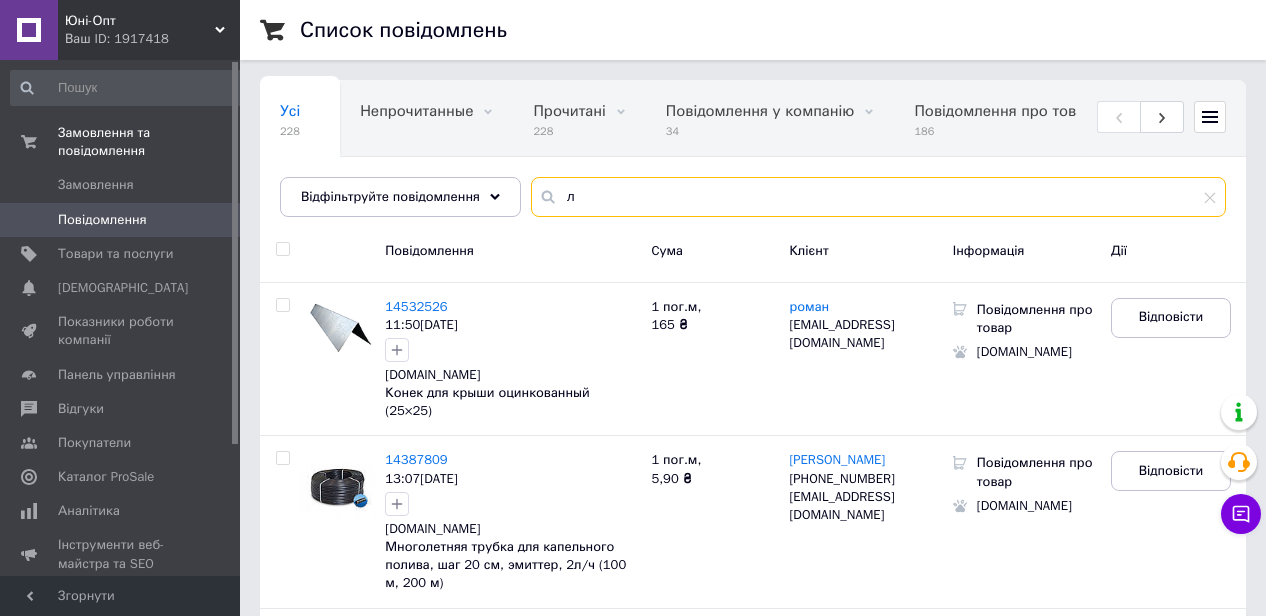 type 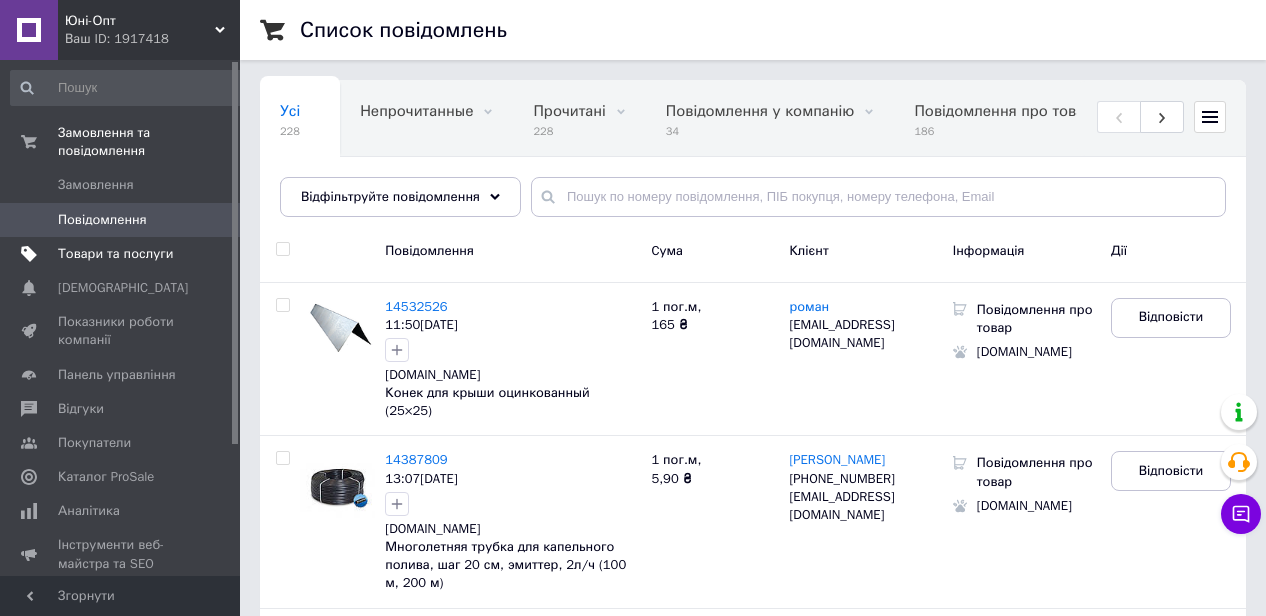 click on "Товари та послуги" at bounding box center (115, 254) 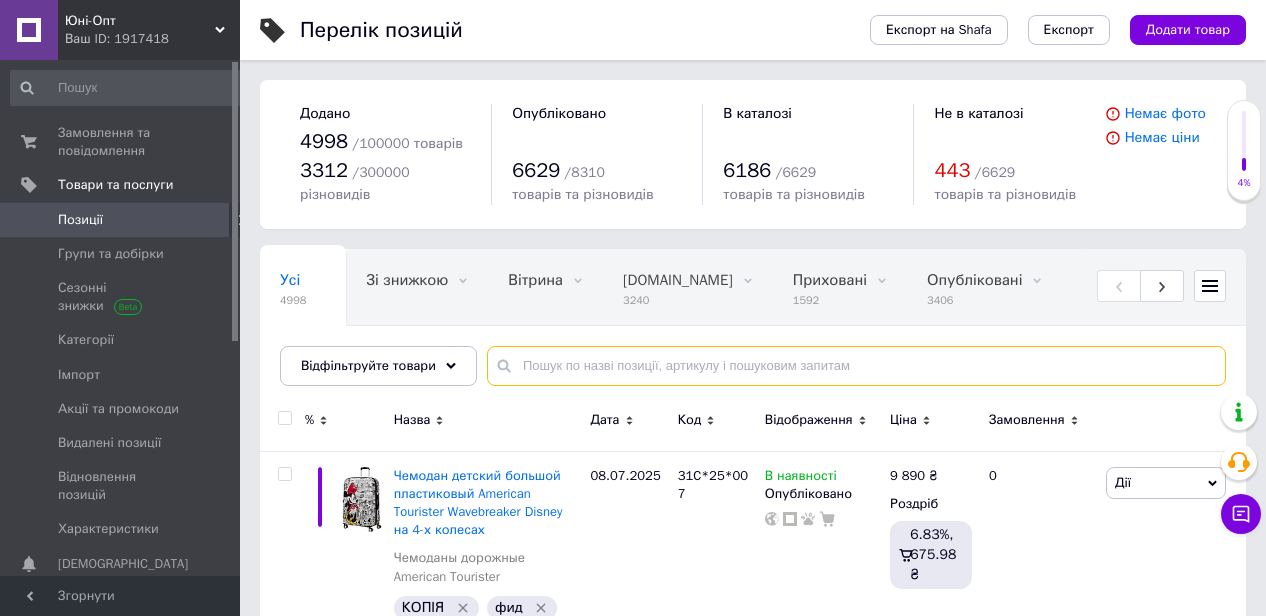 click at bounding box center [856, 366] 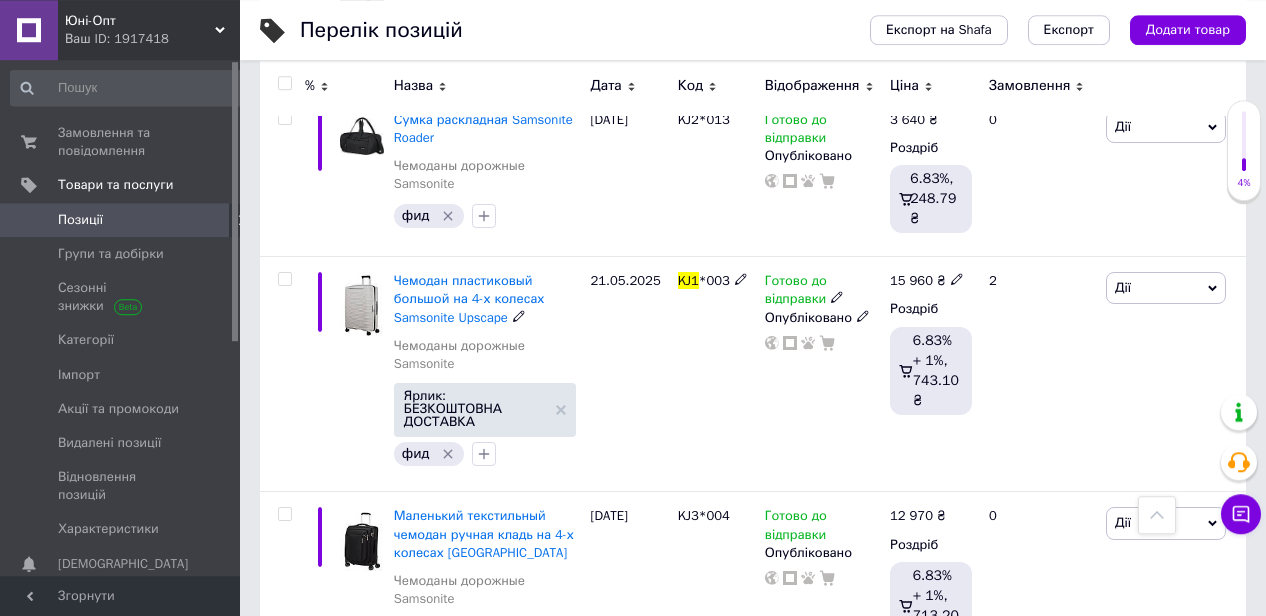 scroll, scrollTop: 1040, scrollLeft: 0, axis: vertical 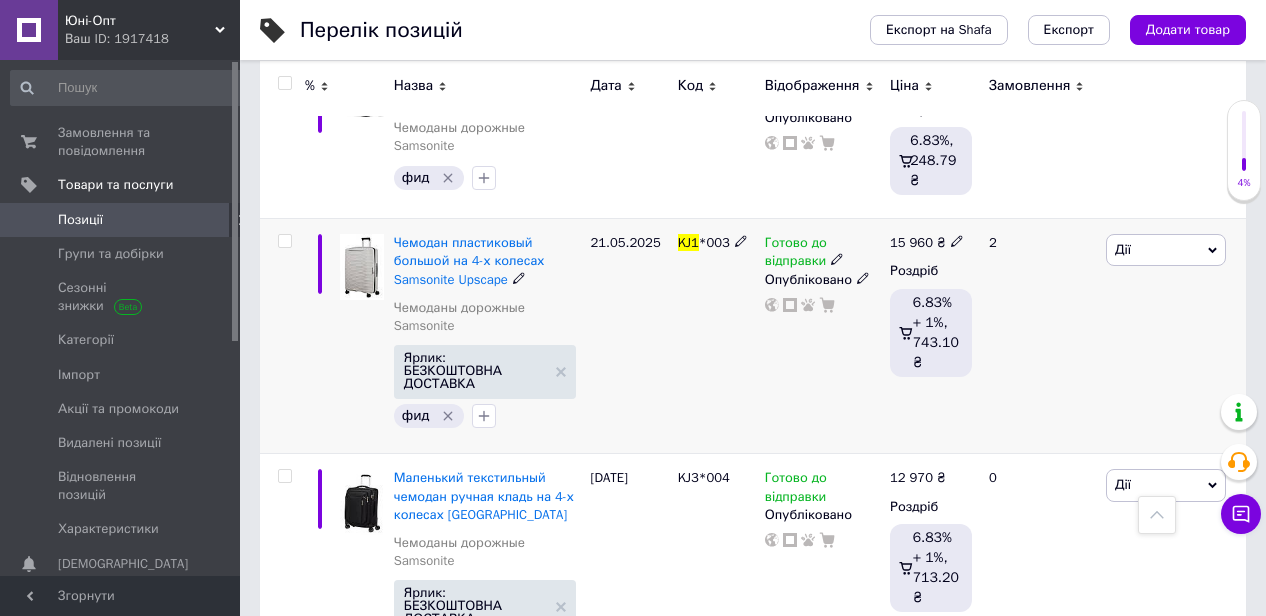 type on "kj1" 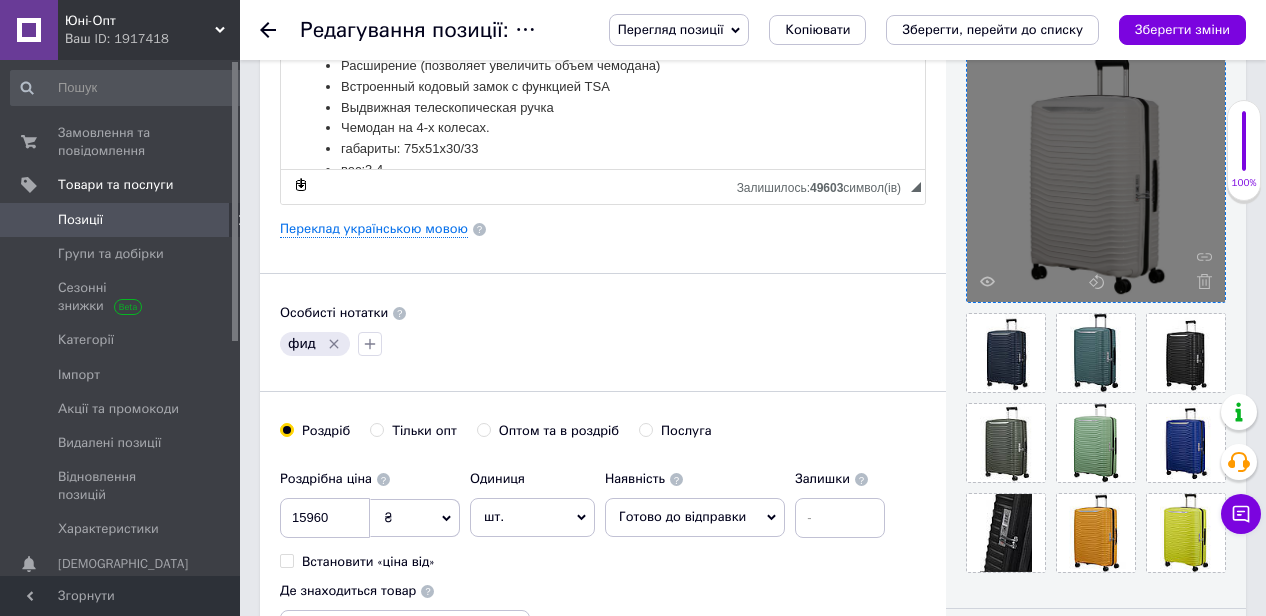 scroll, scrollTop: 520, scrollLeft: 0, axis: vertical 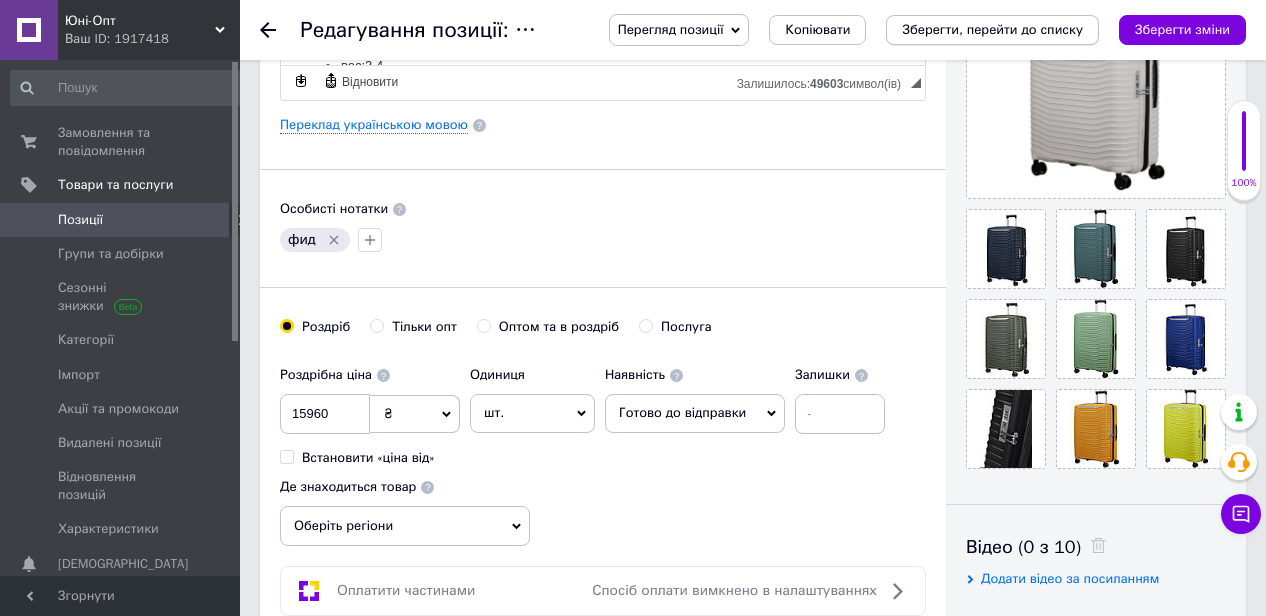 click on "Зберегти, перейти до списку" at bounding box center [992, 29] 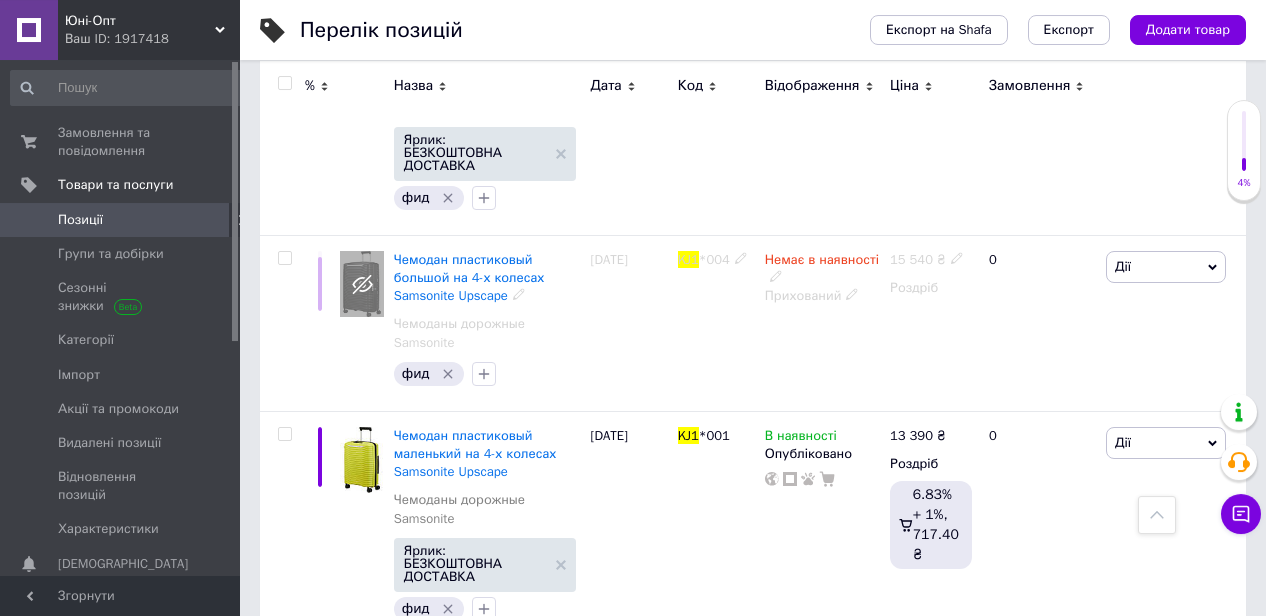 scroll, scrollTop: 728, scrollLeft: 0, axis: vertical 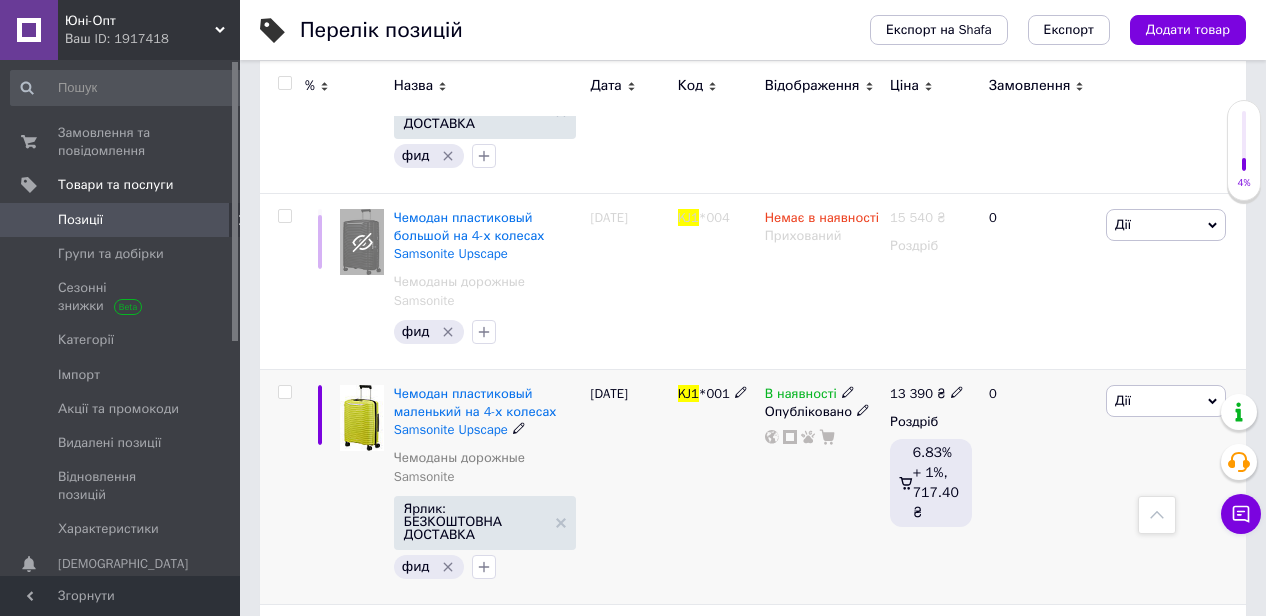 click at bounding box center [362, 418] 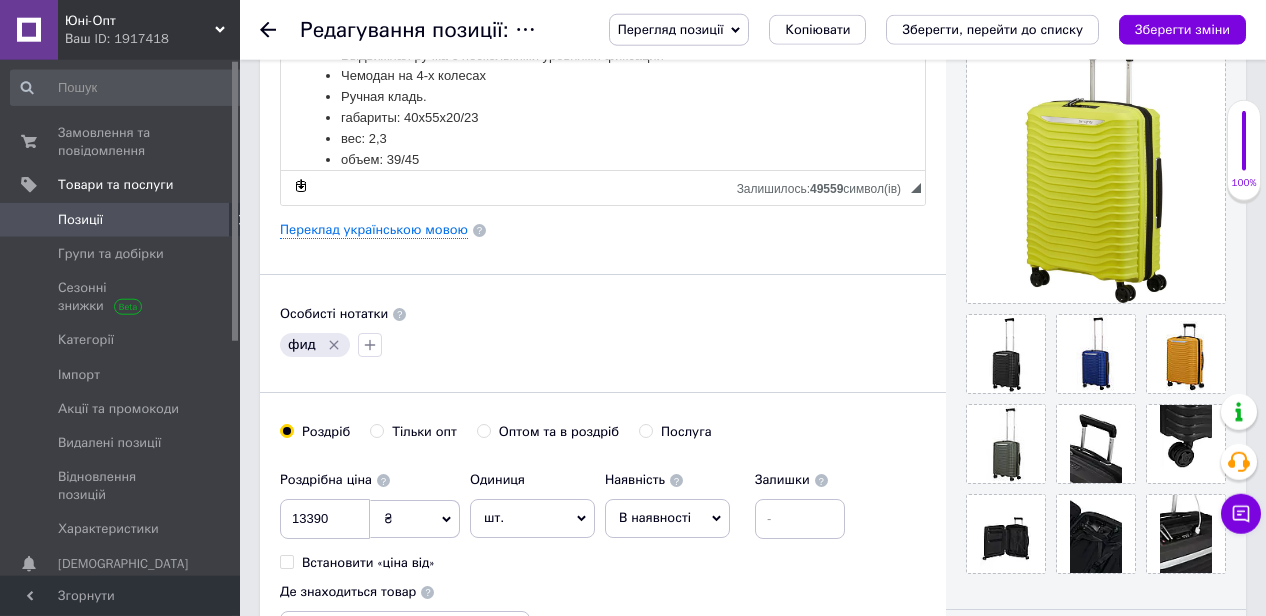 scroll, scrollTop: 416, scrollLeft: 0, axis: vertical 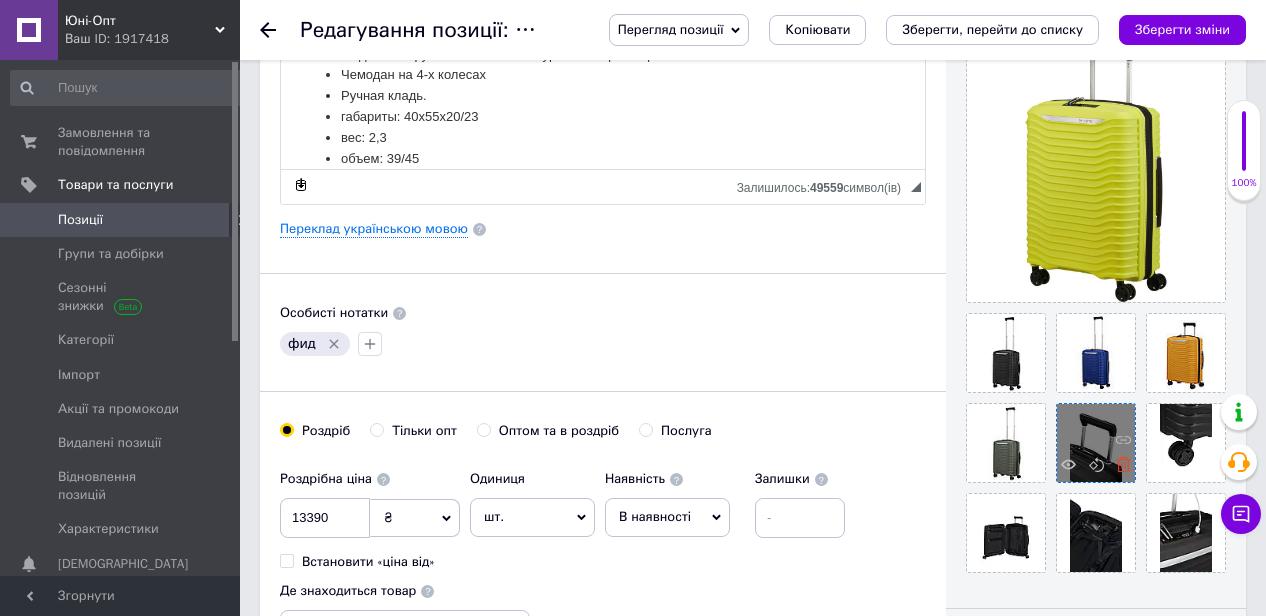 click 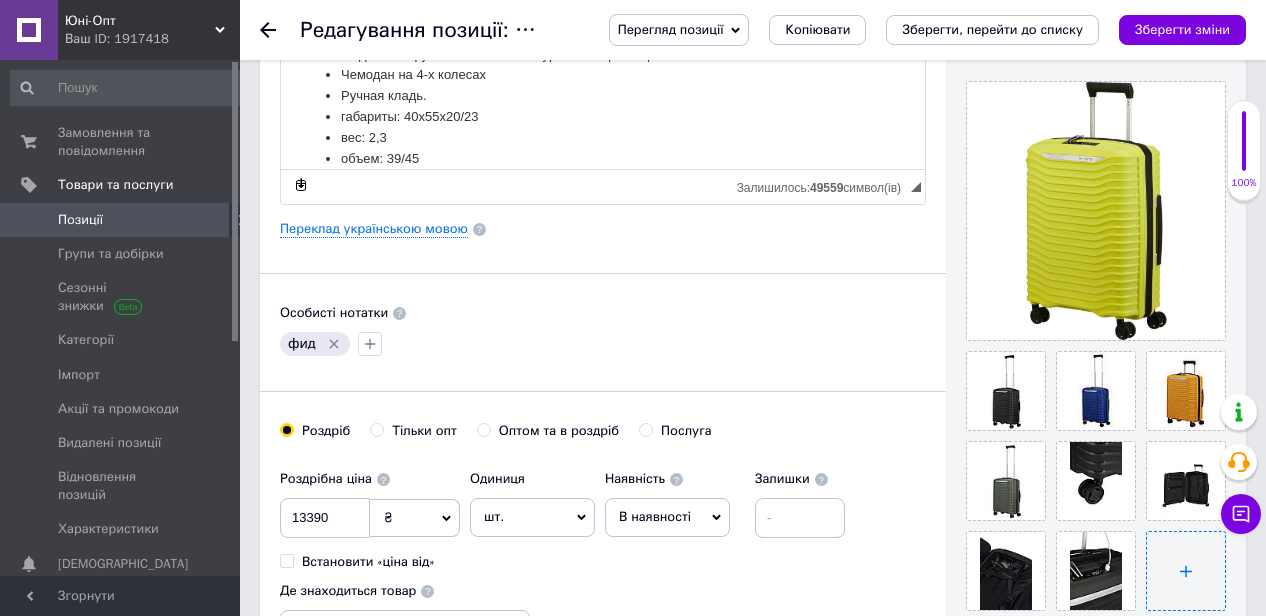 click at bounding box center (1186, 571) 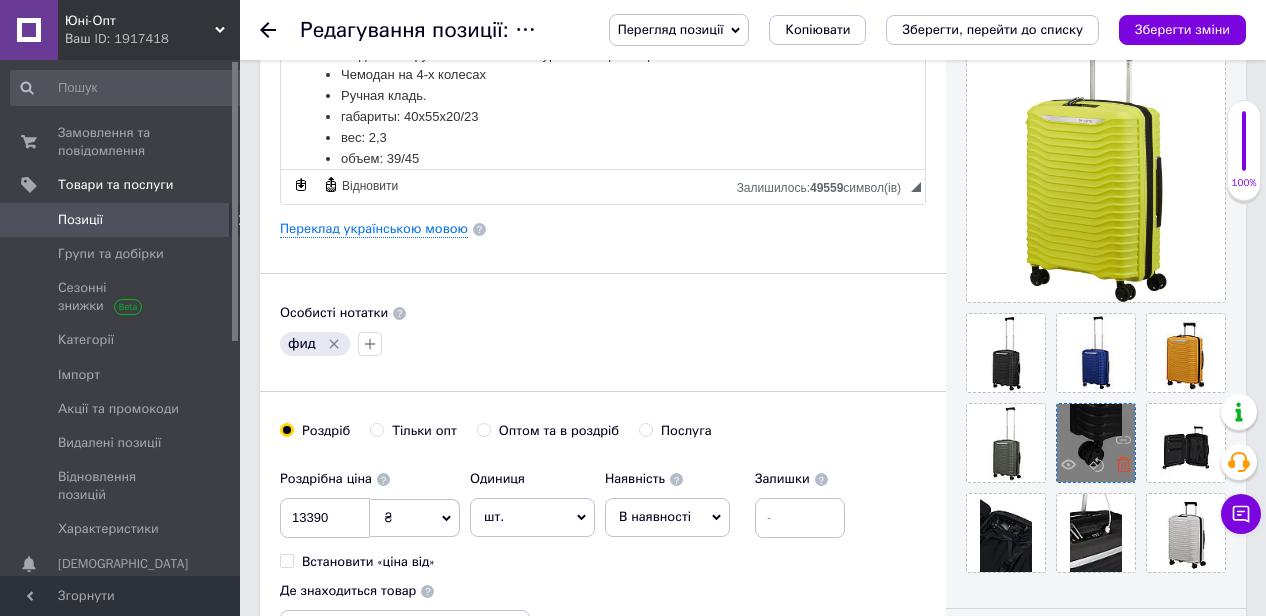 click 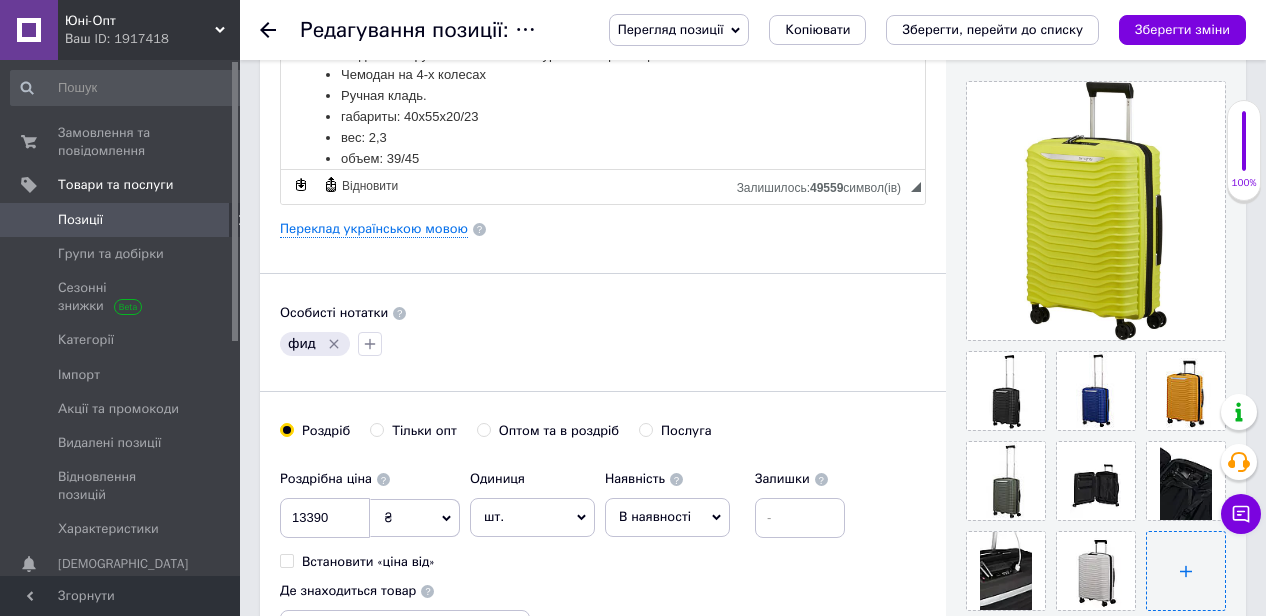 click at bounding box center [1186, 571] 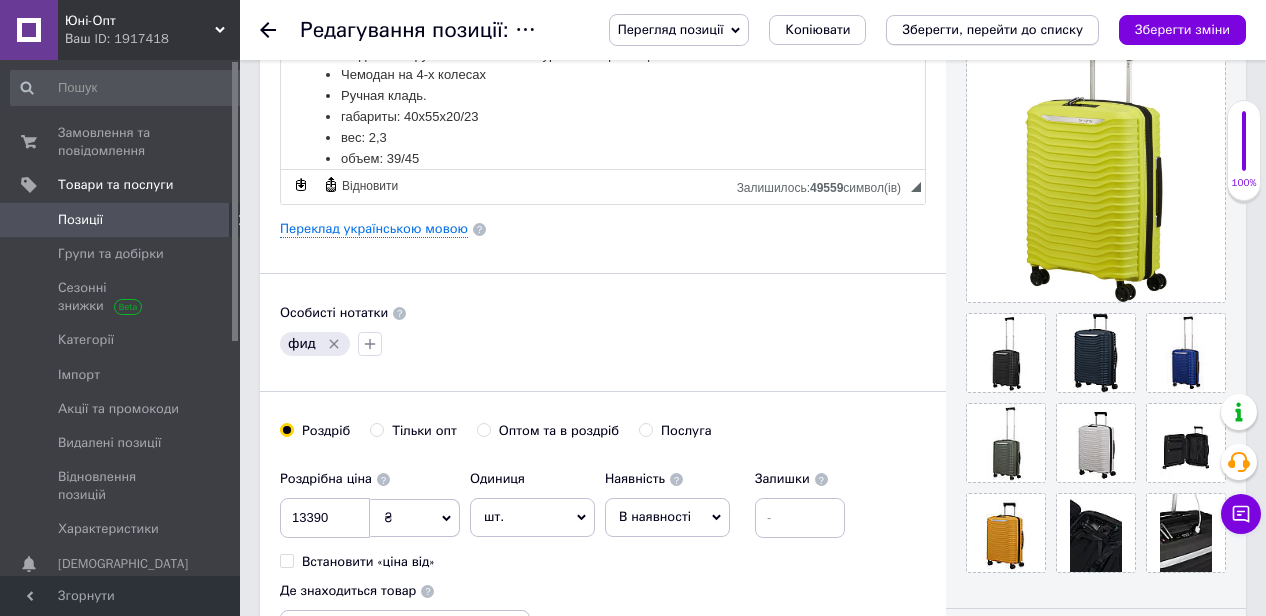 click on "Зберегти, перейти до списку" at bounding box center (992, 29) 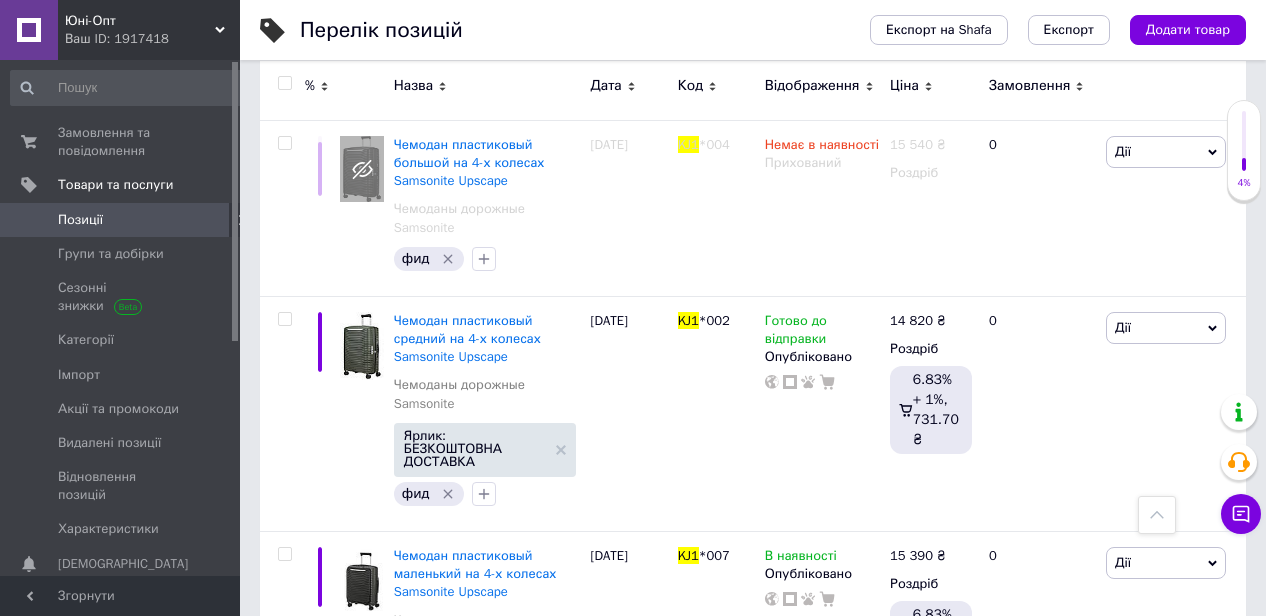 scroll, scrollTop: 832, scrollLeft: 0, axis: vertical 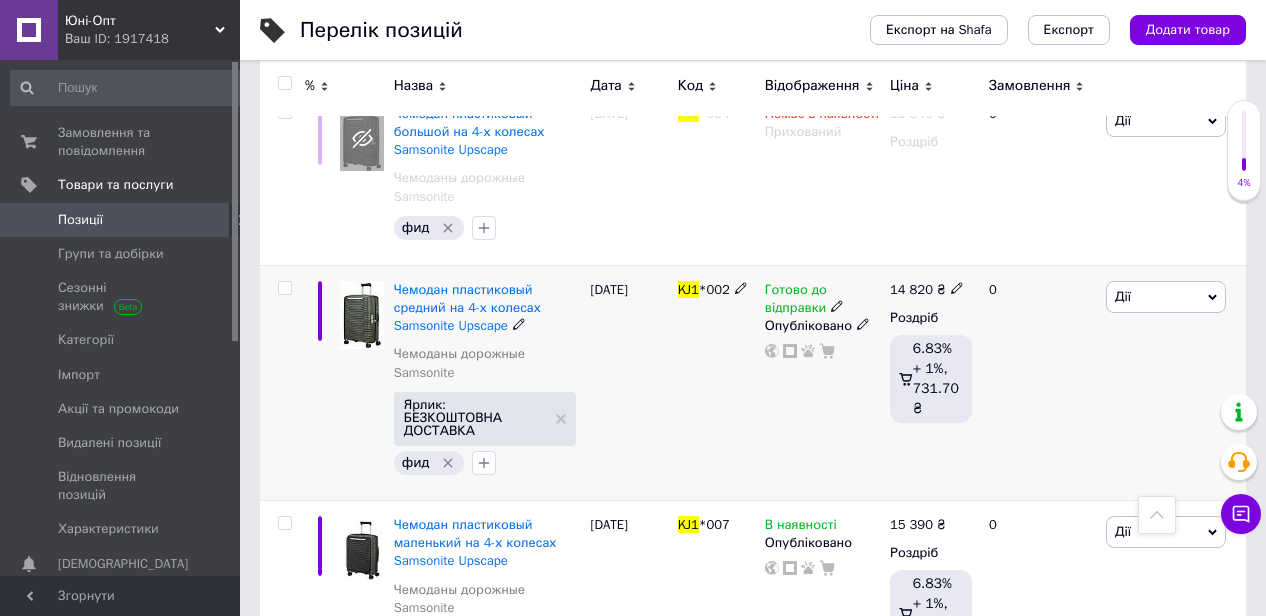 click at bounding box center (362, 315) 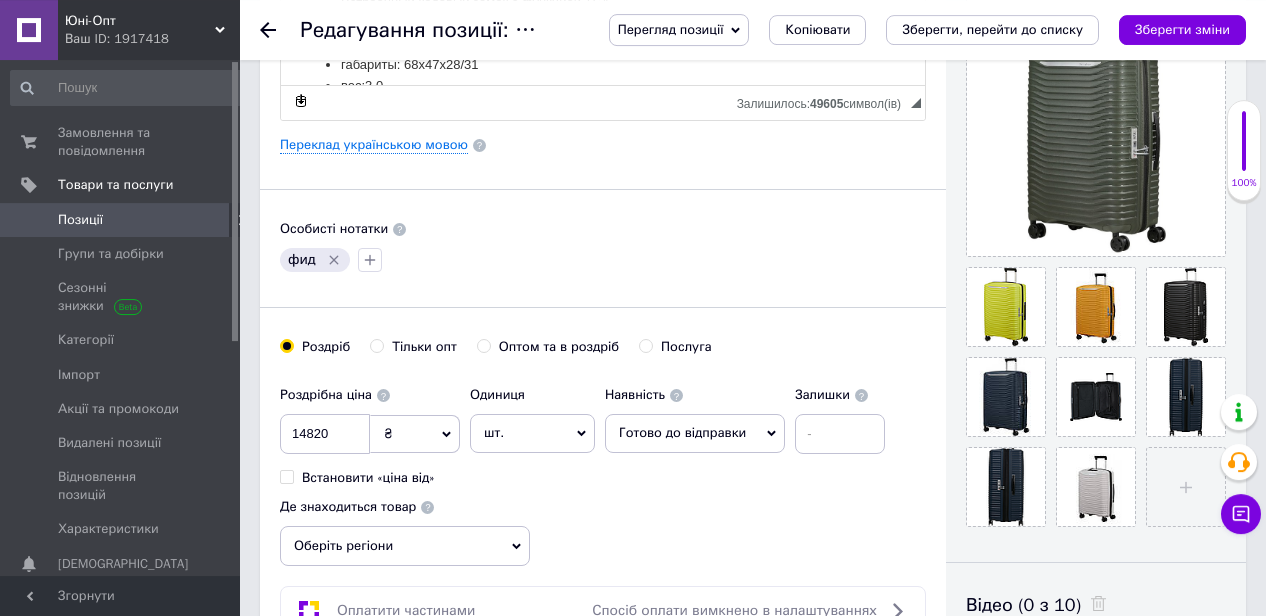 scroll, scrollTop: 520, scrollLeft: 0, axis: vertical 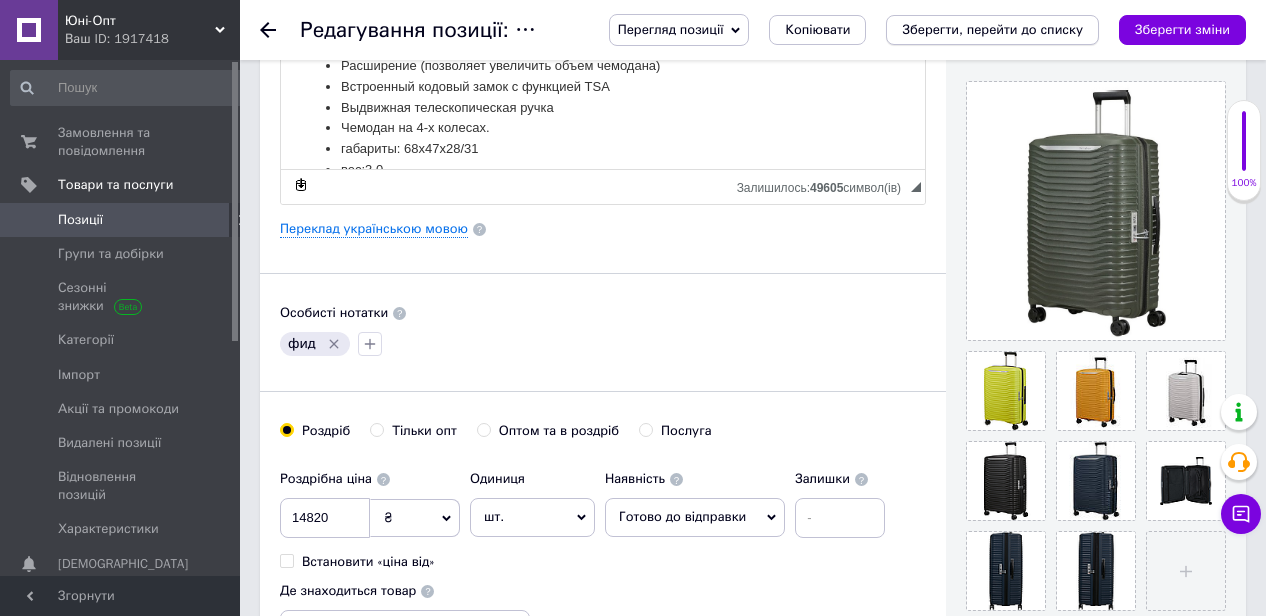 click on "Зберегти, перейти до списку" at bounding box center [992, 29] 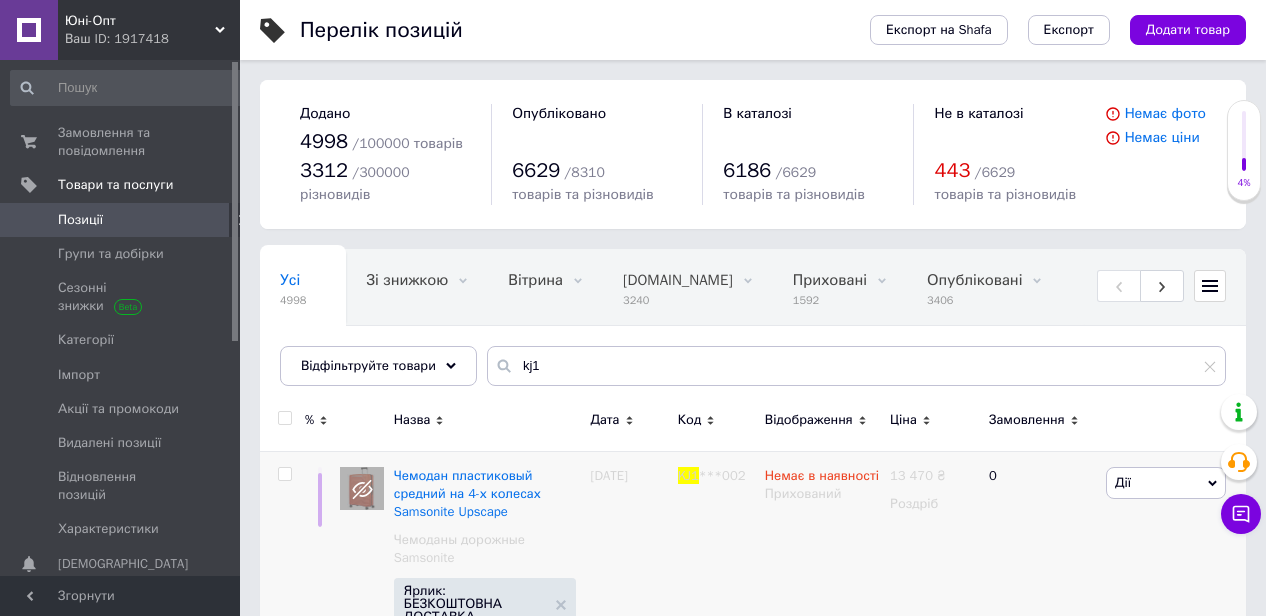 scroll, scrollTop: 208, scrollLeft: 0, axis: vertical 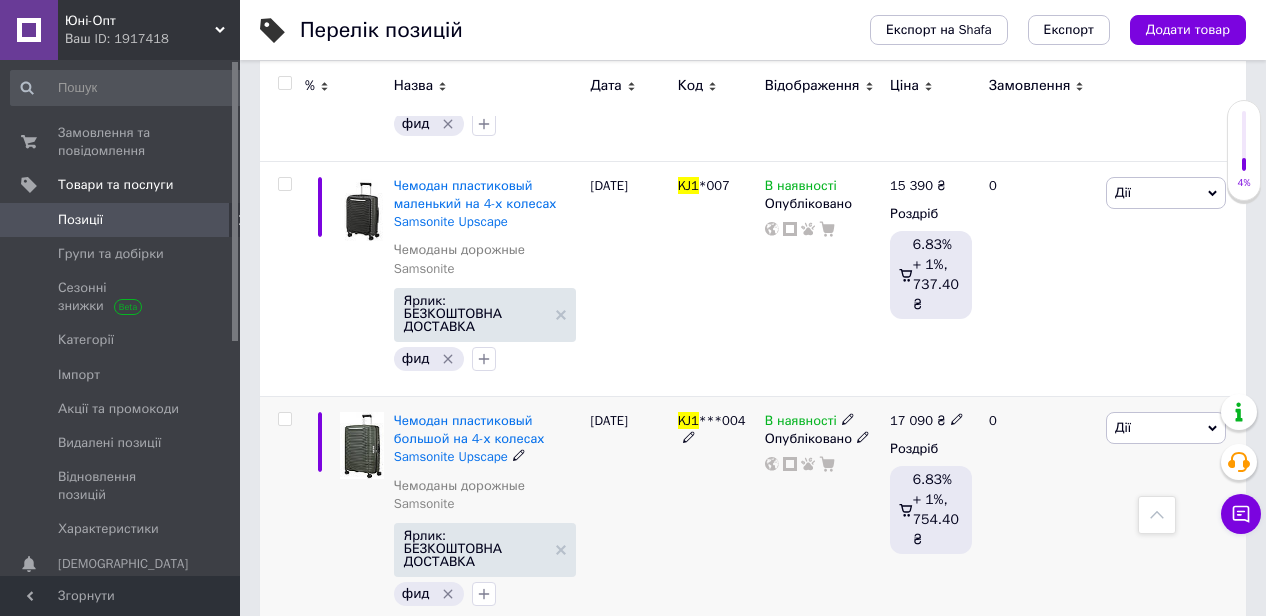click at bounding box center (362, 445) 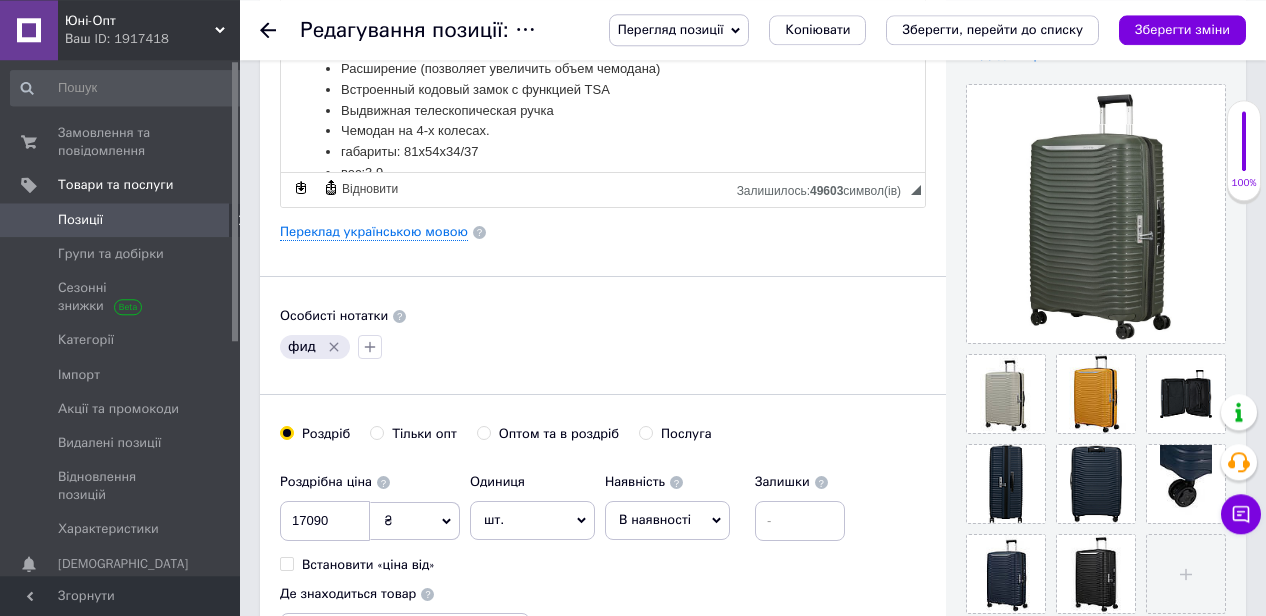 scroll, scrollTop: 416, scrollLeft: 0, axis: vertical 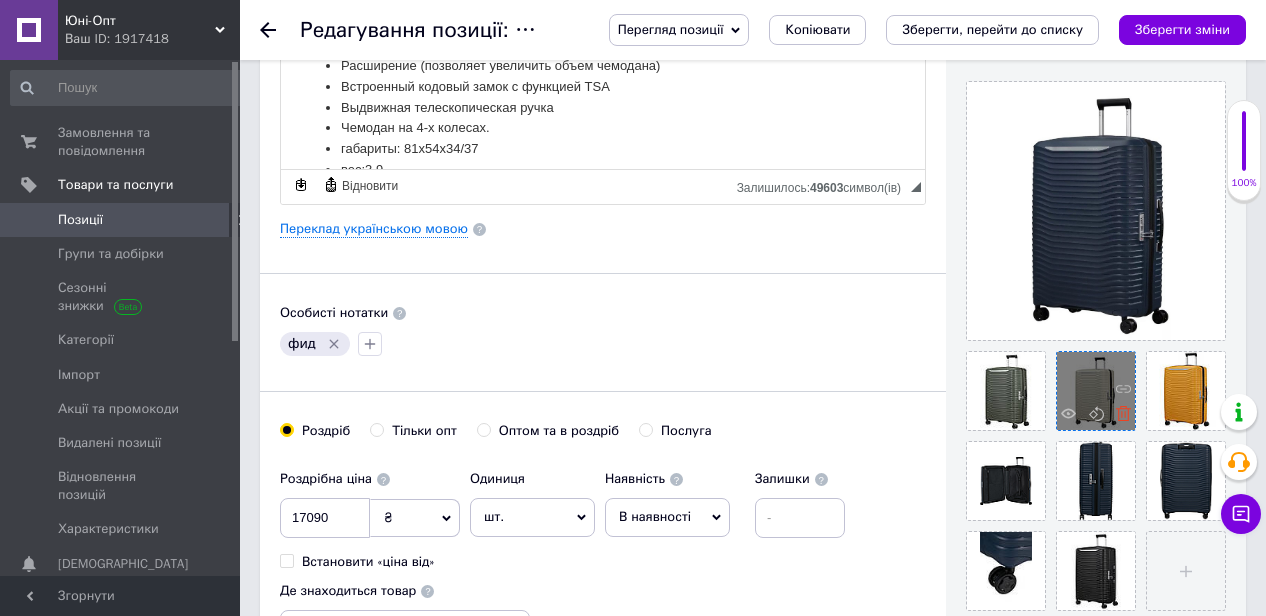 click 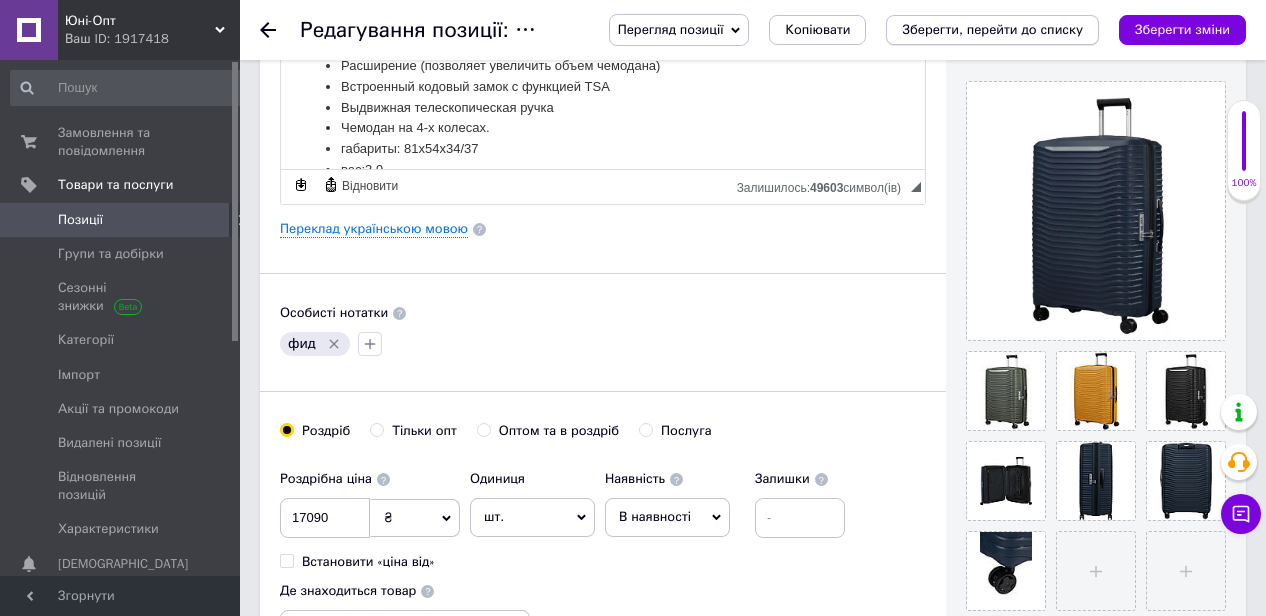 click on "Зберегти, перейти до списку" at bounding box center (992, 29) 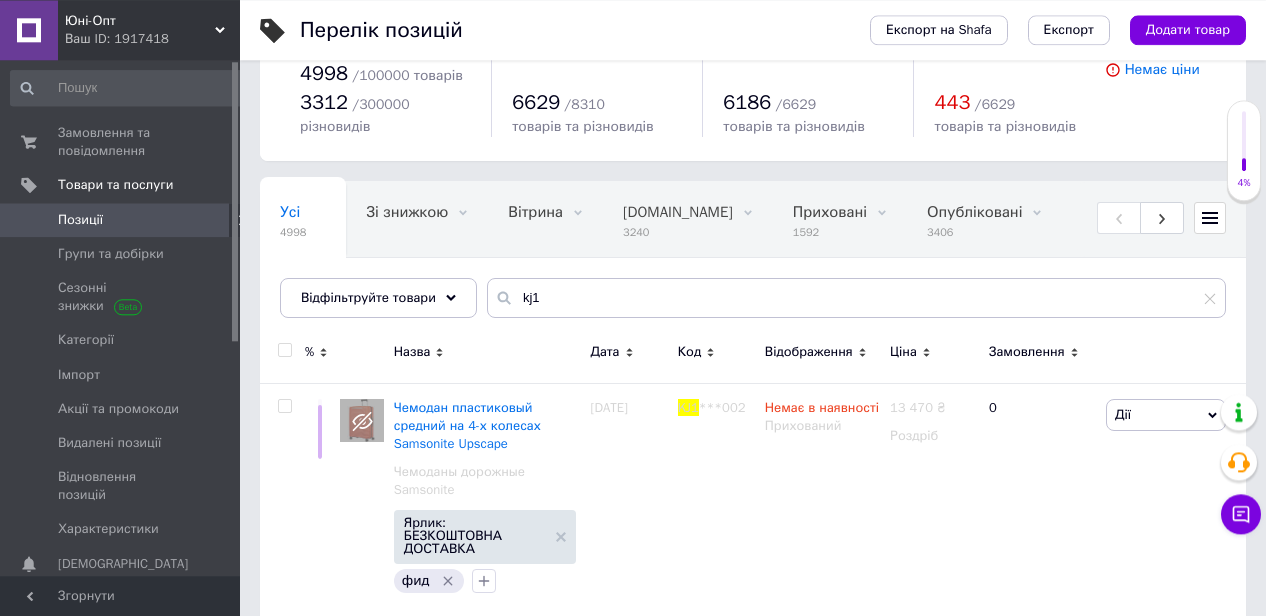 scroll, scrollTop: 104, scrollLeft: 0, axis: vertical 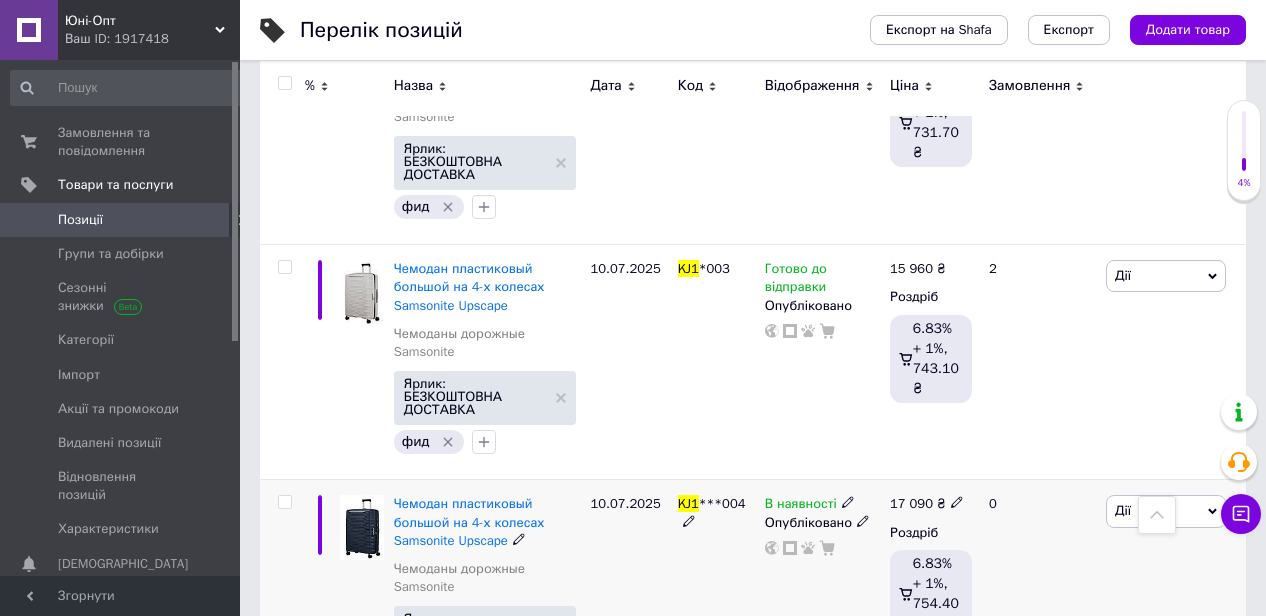 click at bounding box center [362, 527] 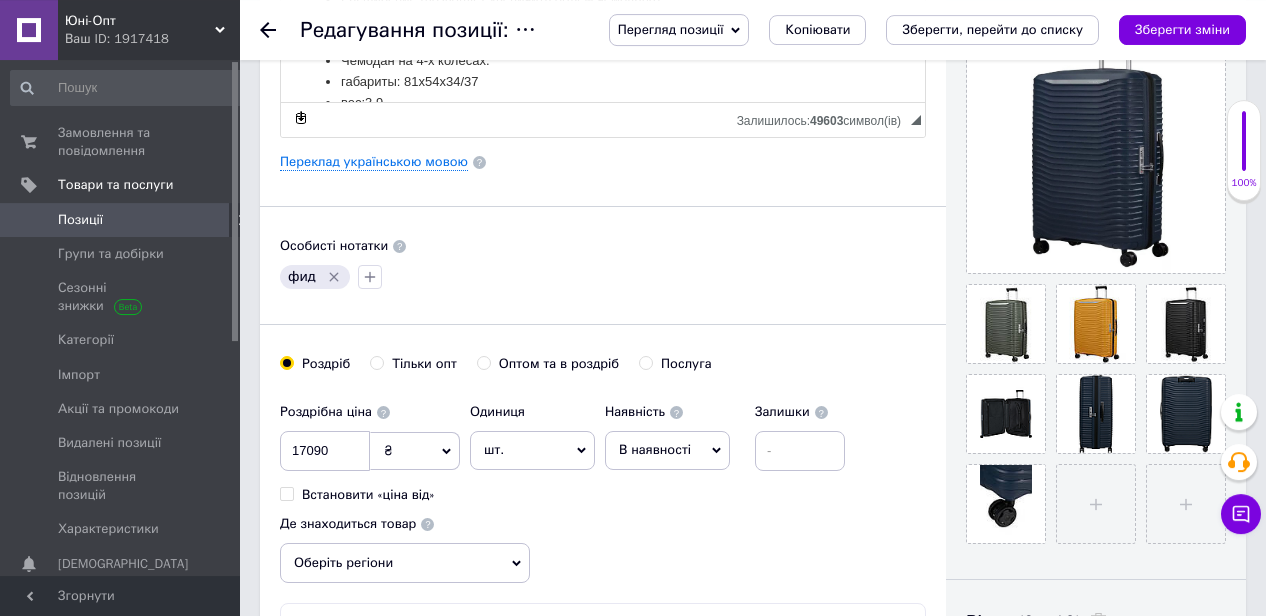 scroll, scrollTop: 520, scrollLeft: 0, axis: vertical 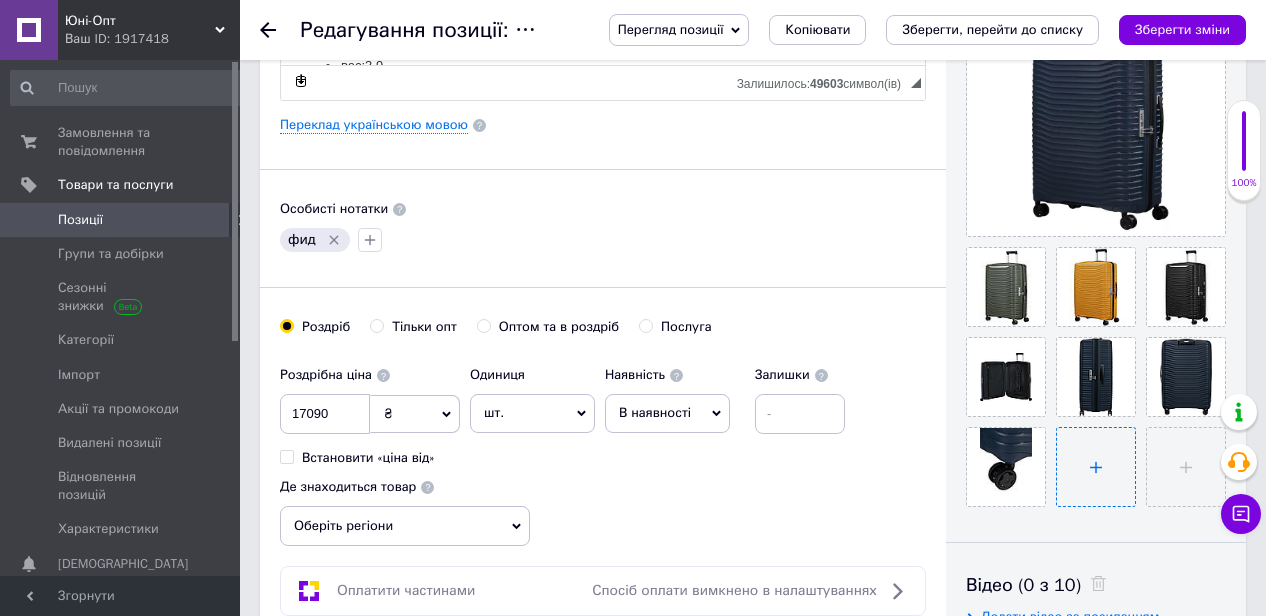 click at bounding box center [1096, 467] 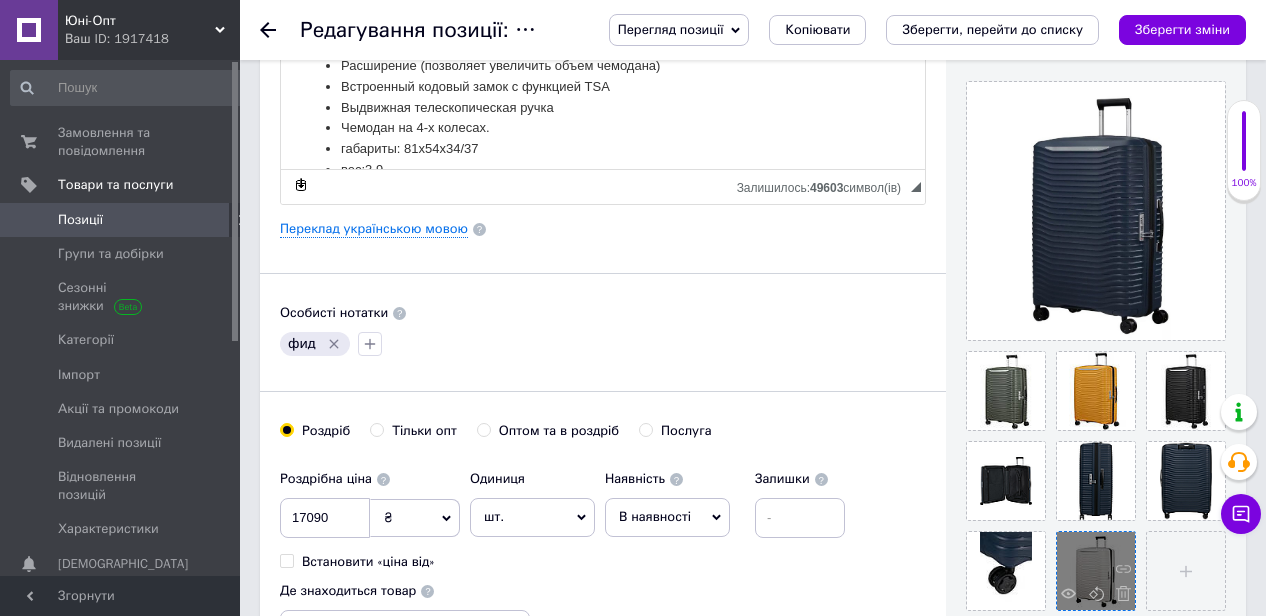 scroll, scrollTop: 520, scrollLeft: 0, axis: vertical 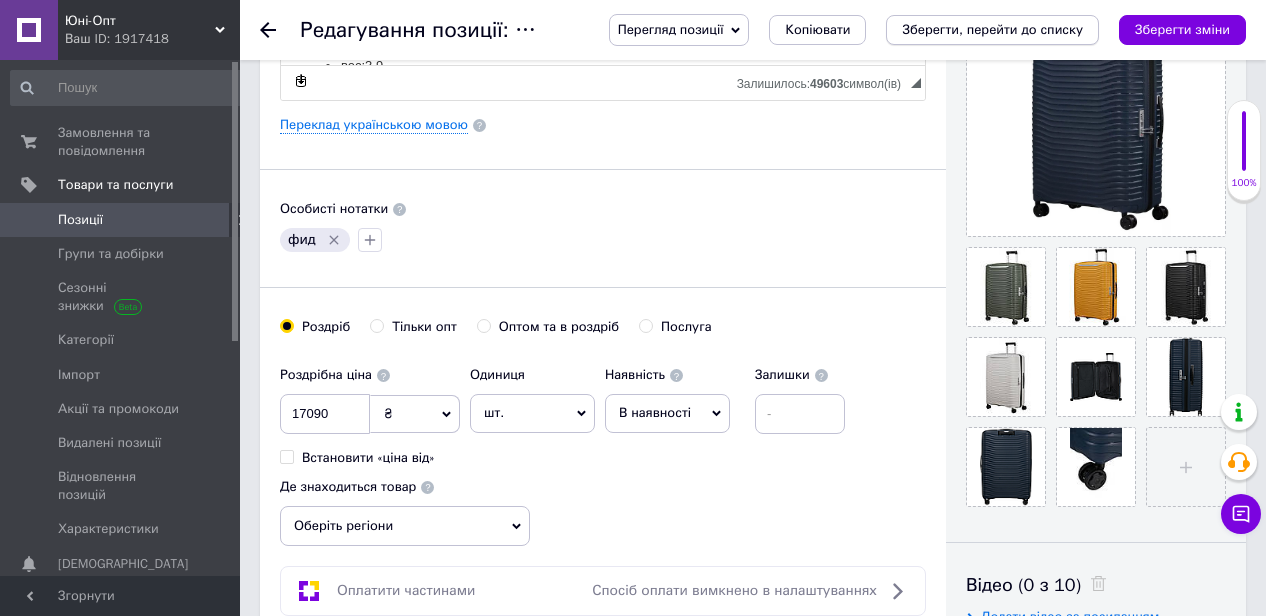 click on "Зберегти, перейти до списку" at bounding box center [992, 29] 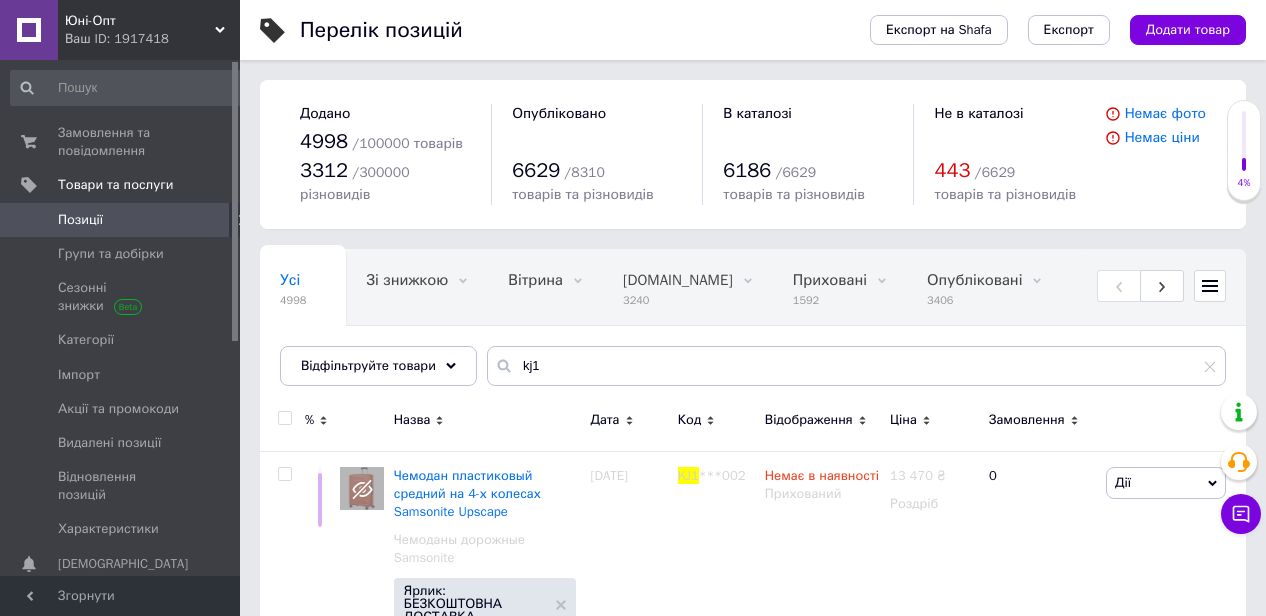 scroll, scrollTop: 104, scrollLeft: 0, axis: vertical 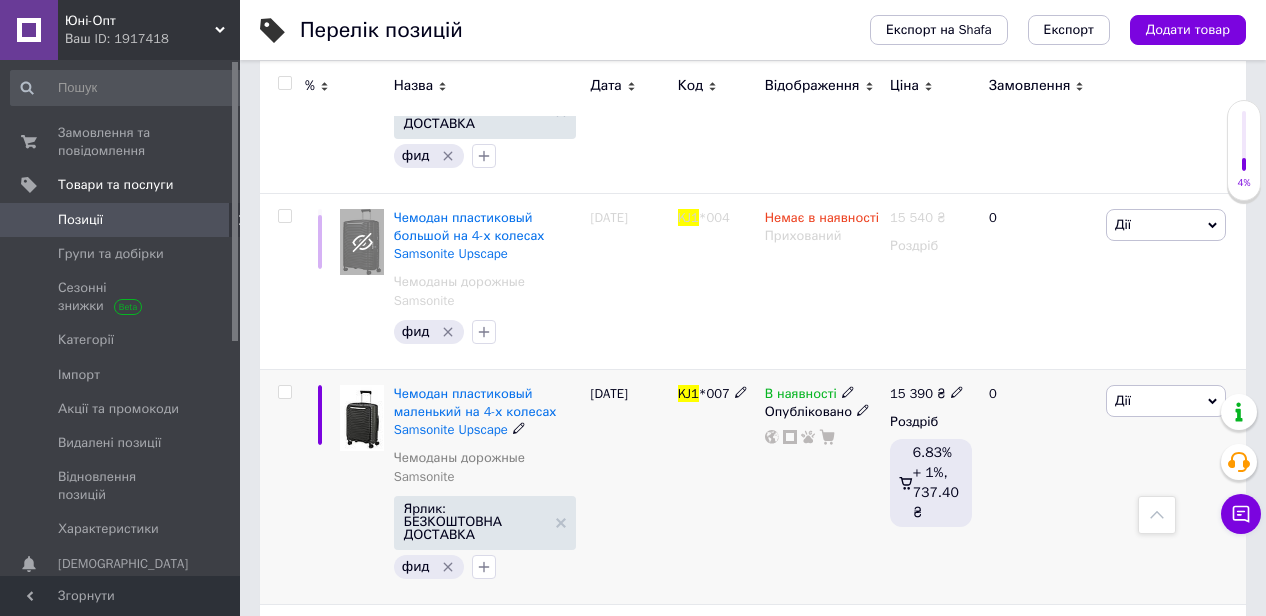 click at bounding box center [362, 418] 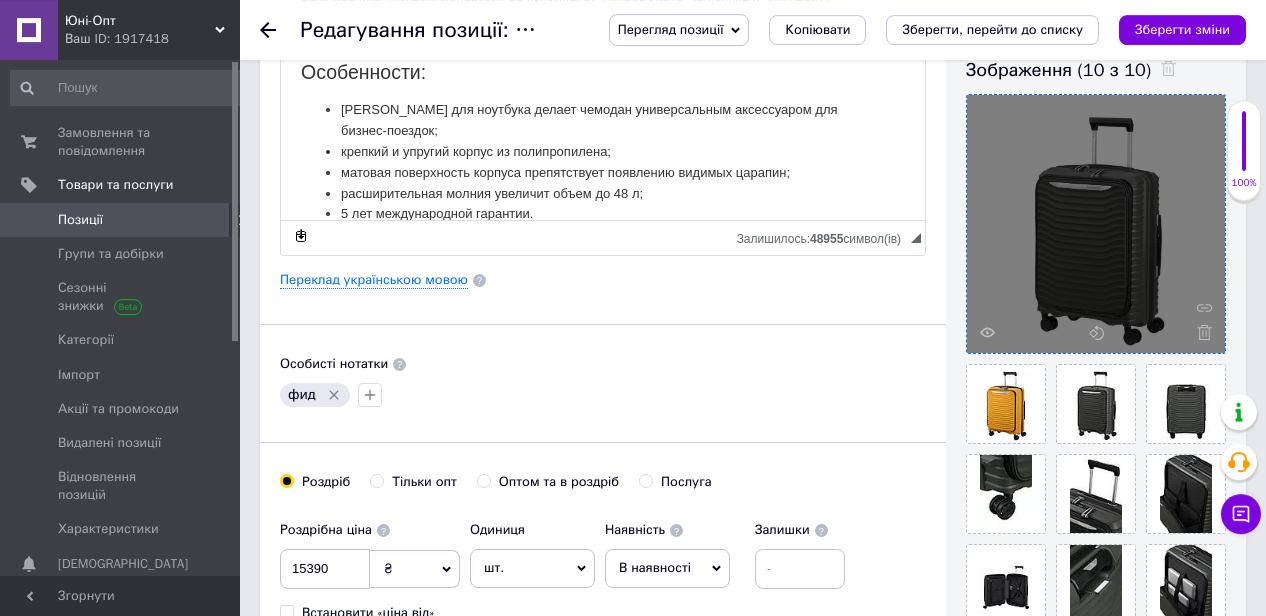 scroll, scrollTop: 416, scrollLeft: 0, axis: vertical 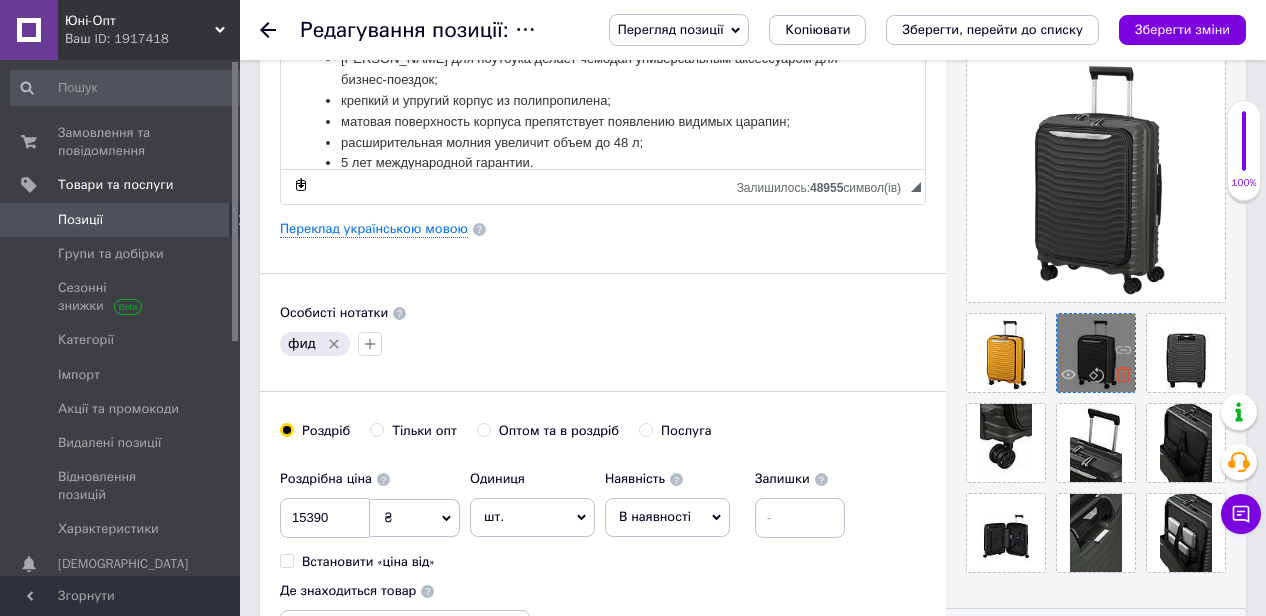 click 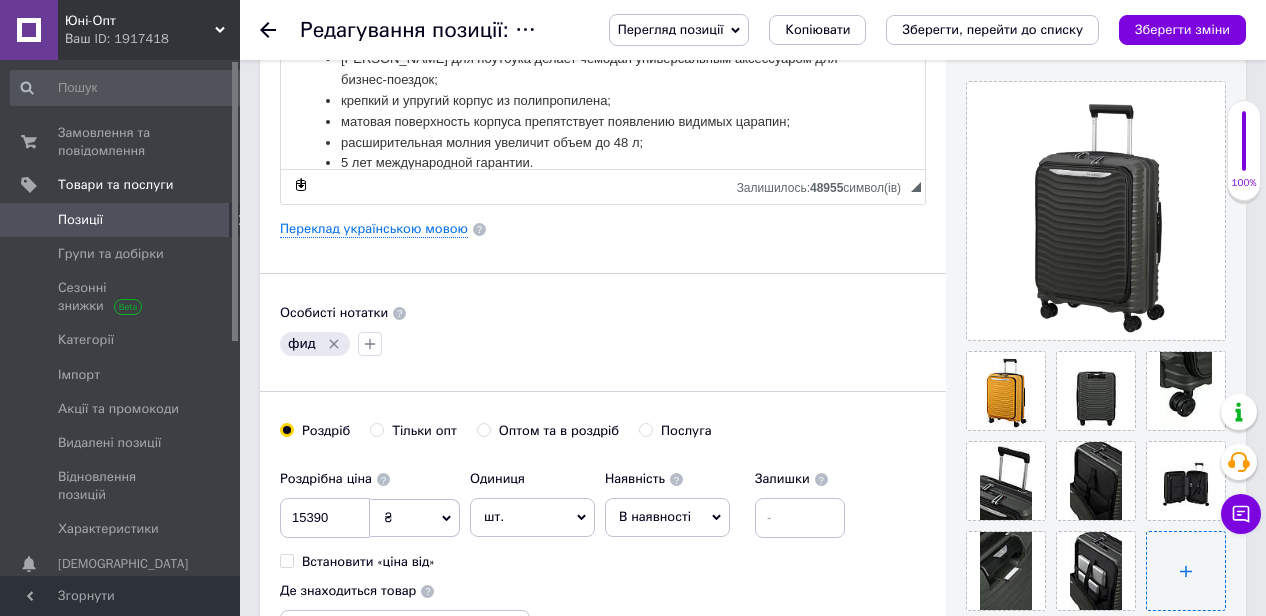 click at bounding box center [1186, 571] 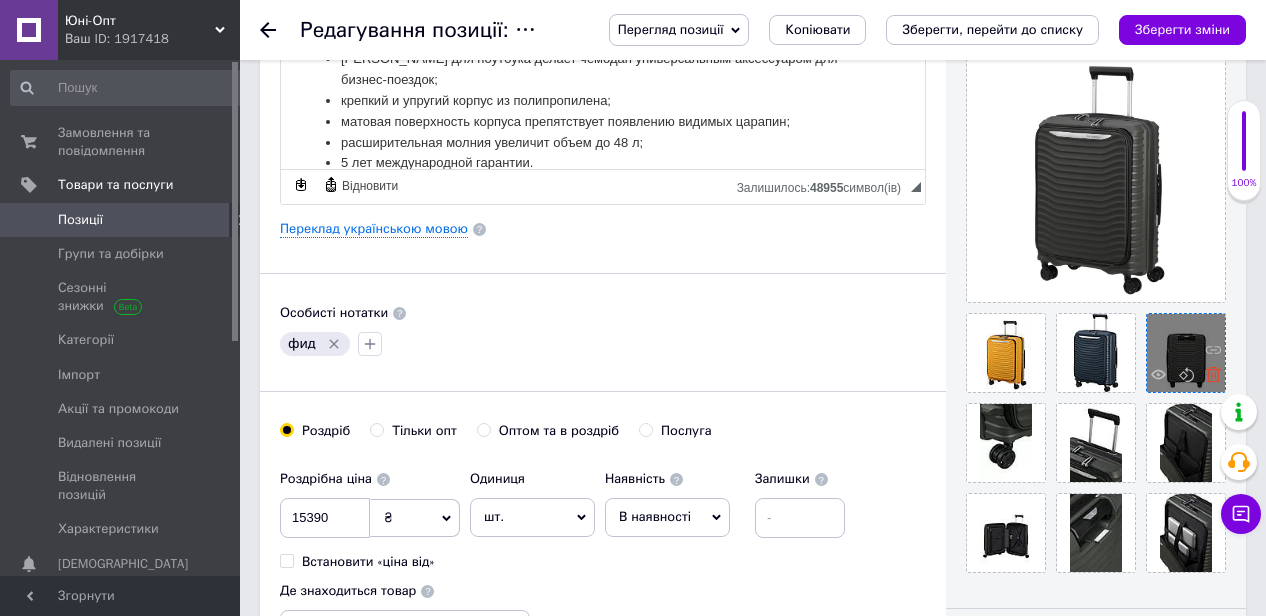 click 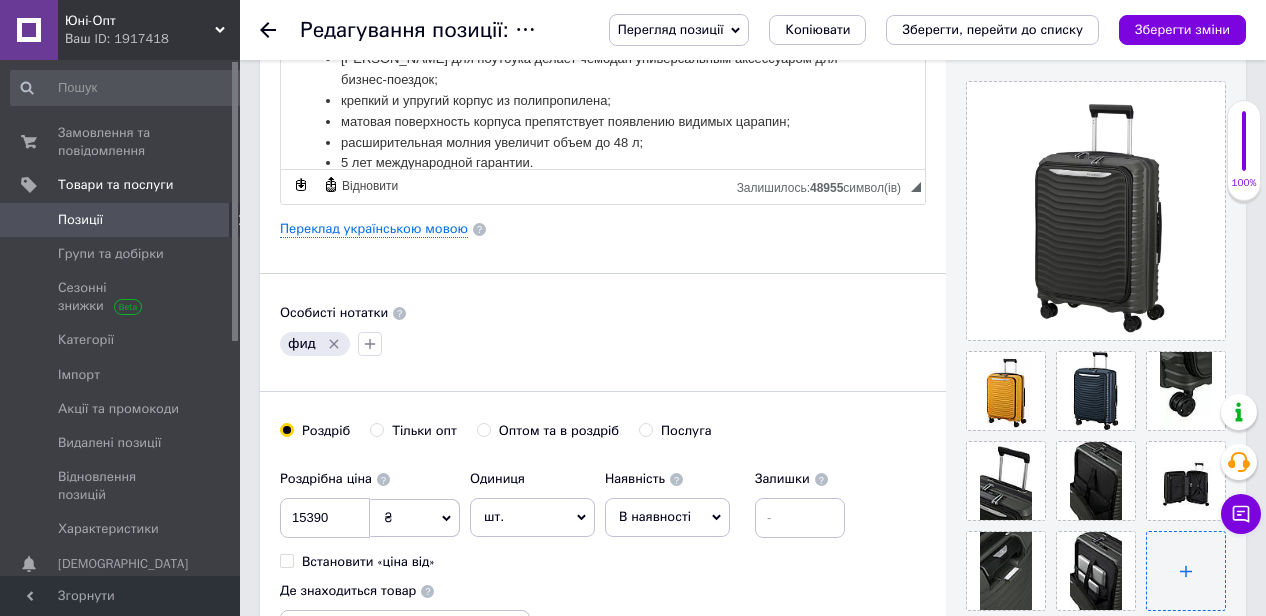 click at bounding box center (1186, 571) 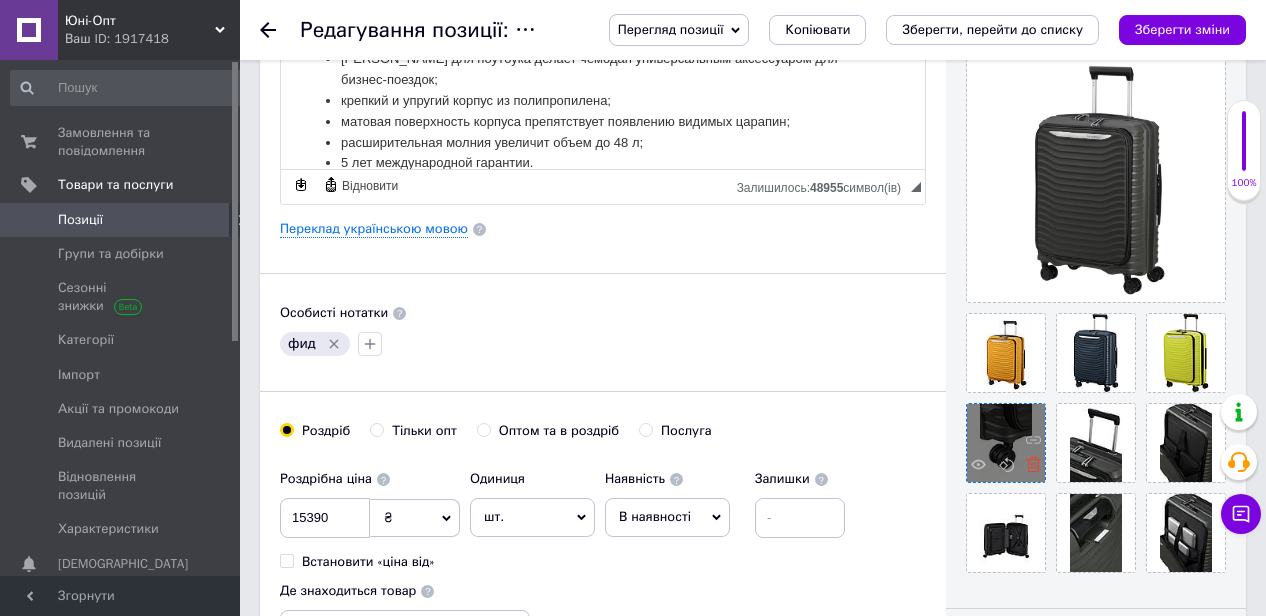 click 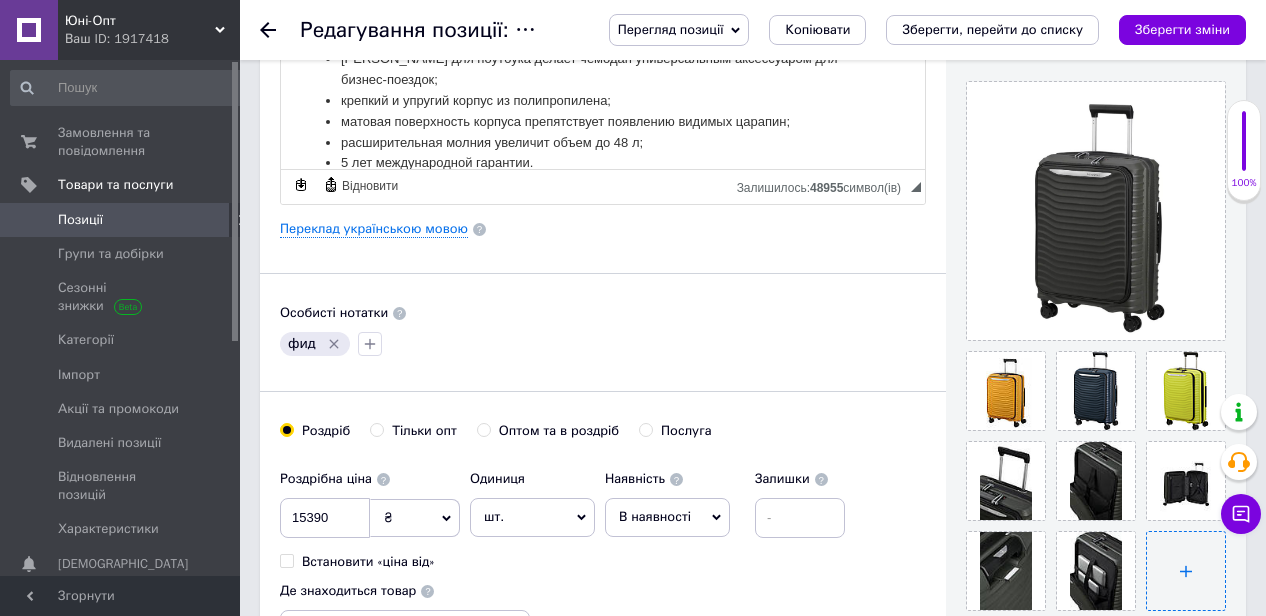 click at bounding box center (1186, 571) 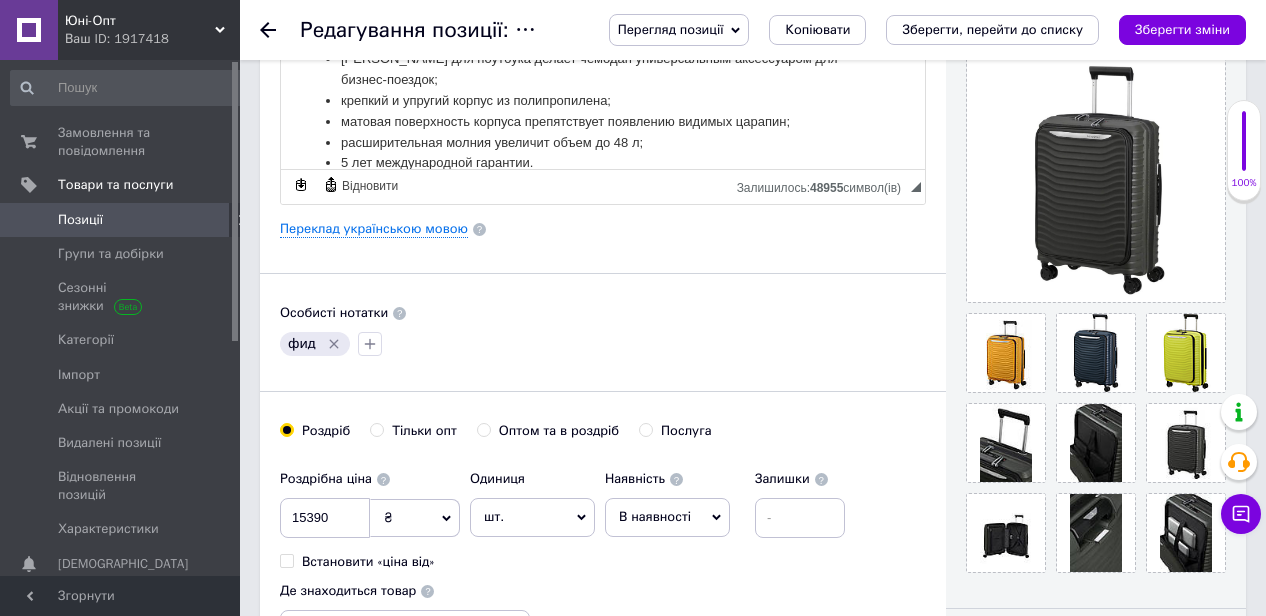 click on "Перегляд позиції Зберегти та переглянути на сайті Зберегти та переглянути на маркетплейсі Bigl.ua Копіювати Зберегти, перейти до списку Зберегти зміни" at bounding box center (917, 30) 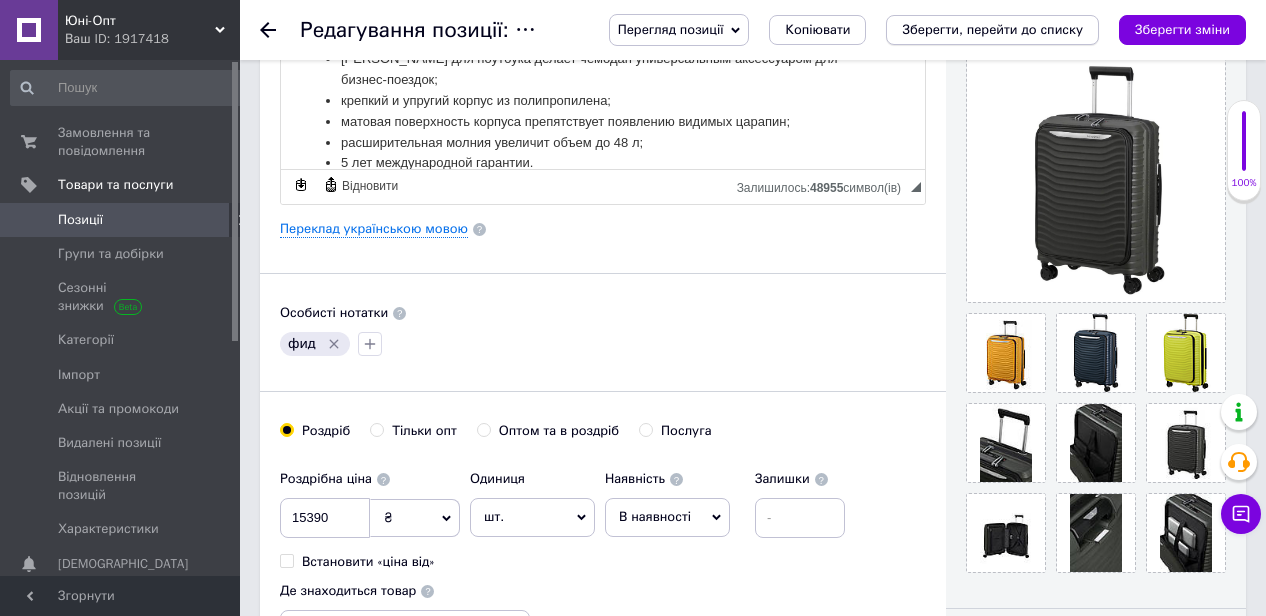 click on "Зберегти, перейти до списку" at bounding box center [992, 29] 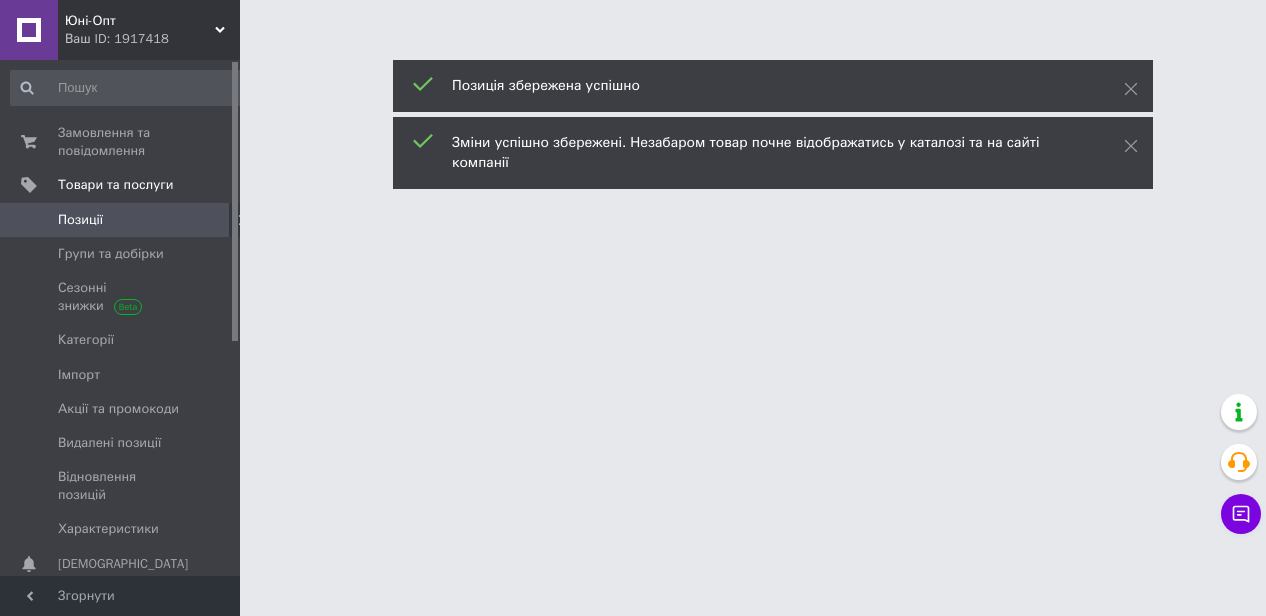 scroll, scrollTop: 0, scrollLeft: 0, axis: both 